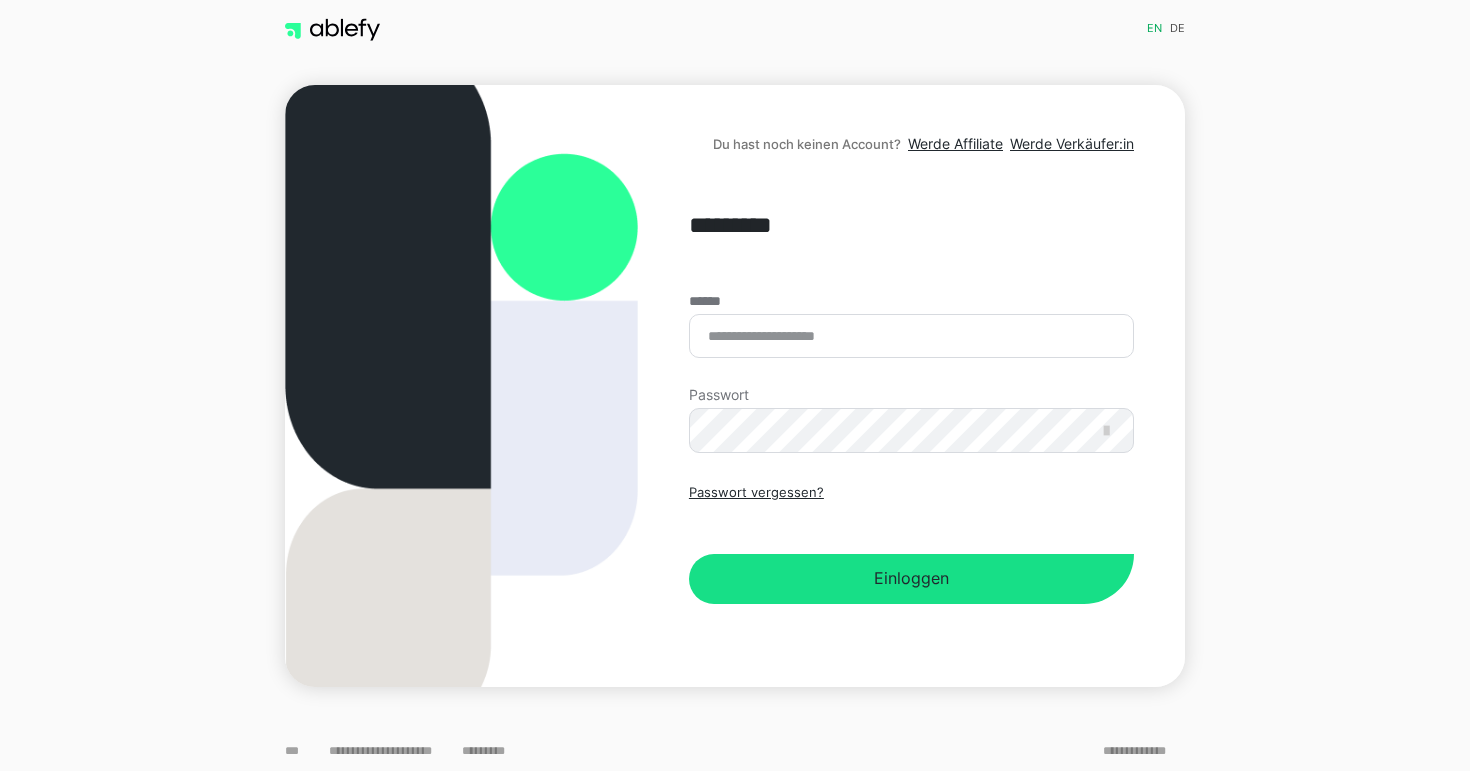 scroll, scrollTop: 0, scrollLeft: 0, axis: both 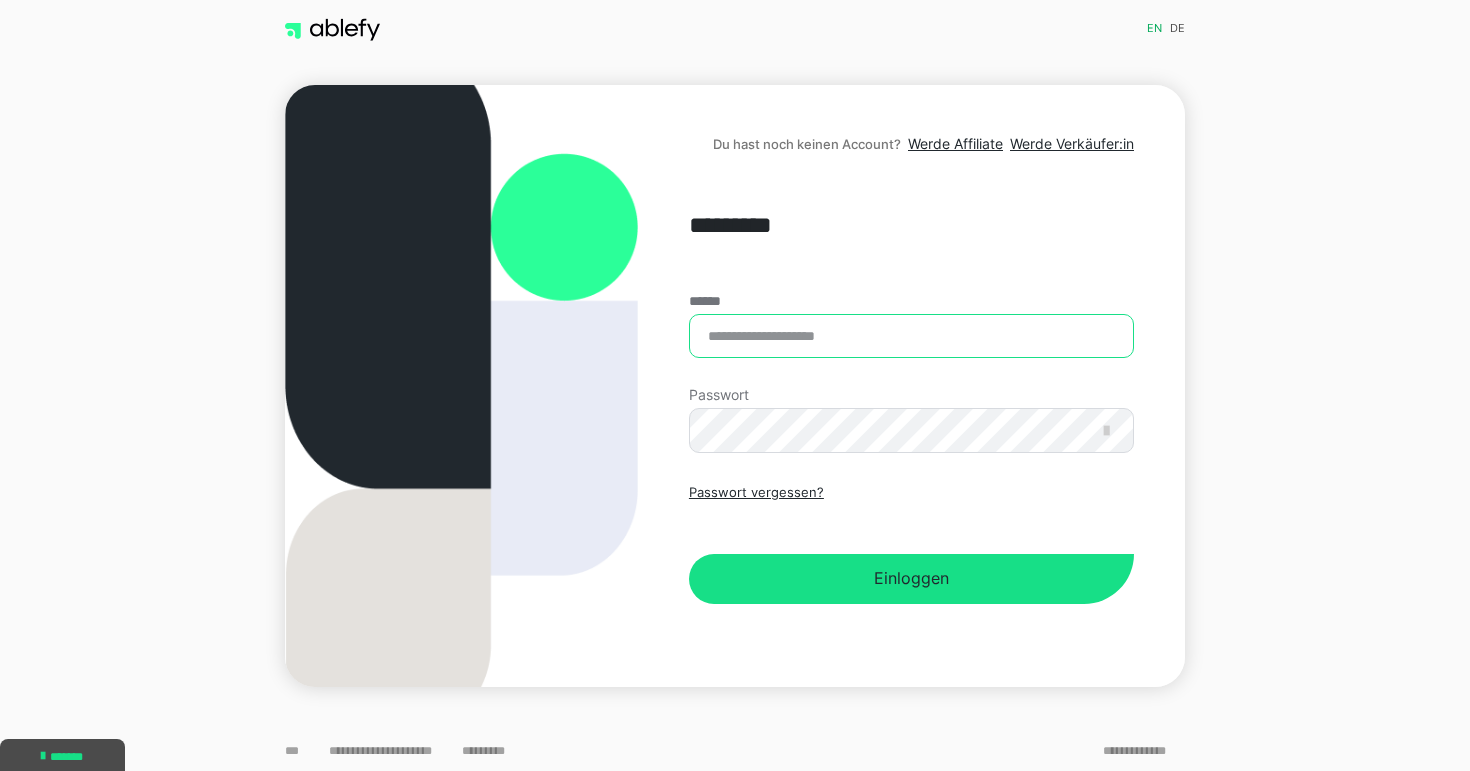 type on "**********" 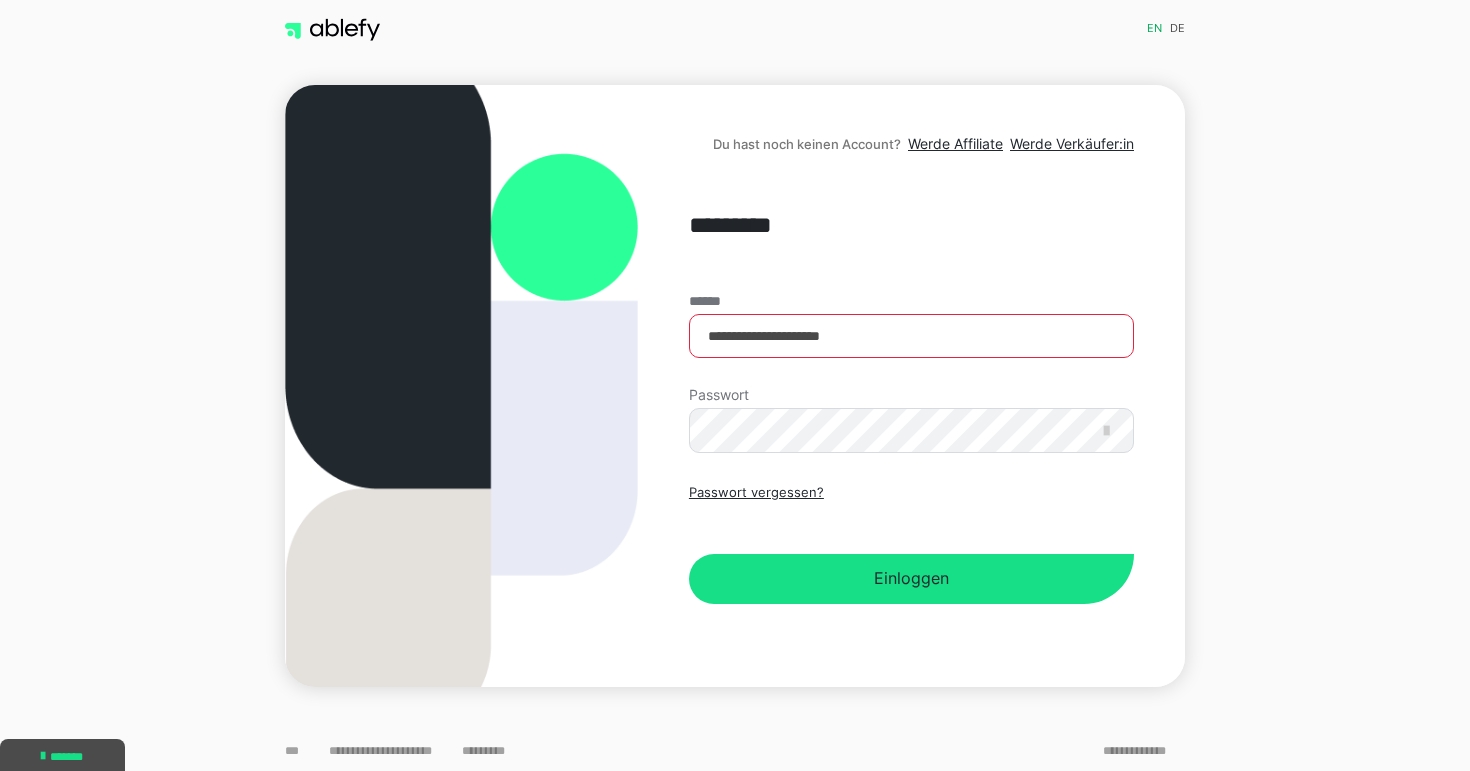 click on "**********" at bounding box center (911, 449) 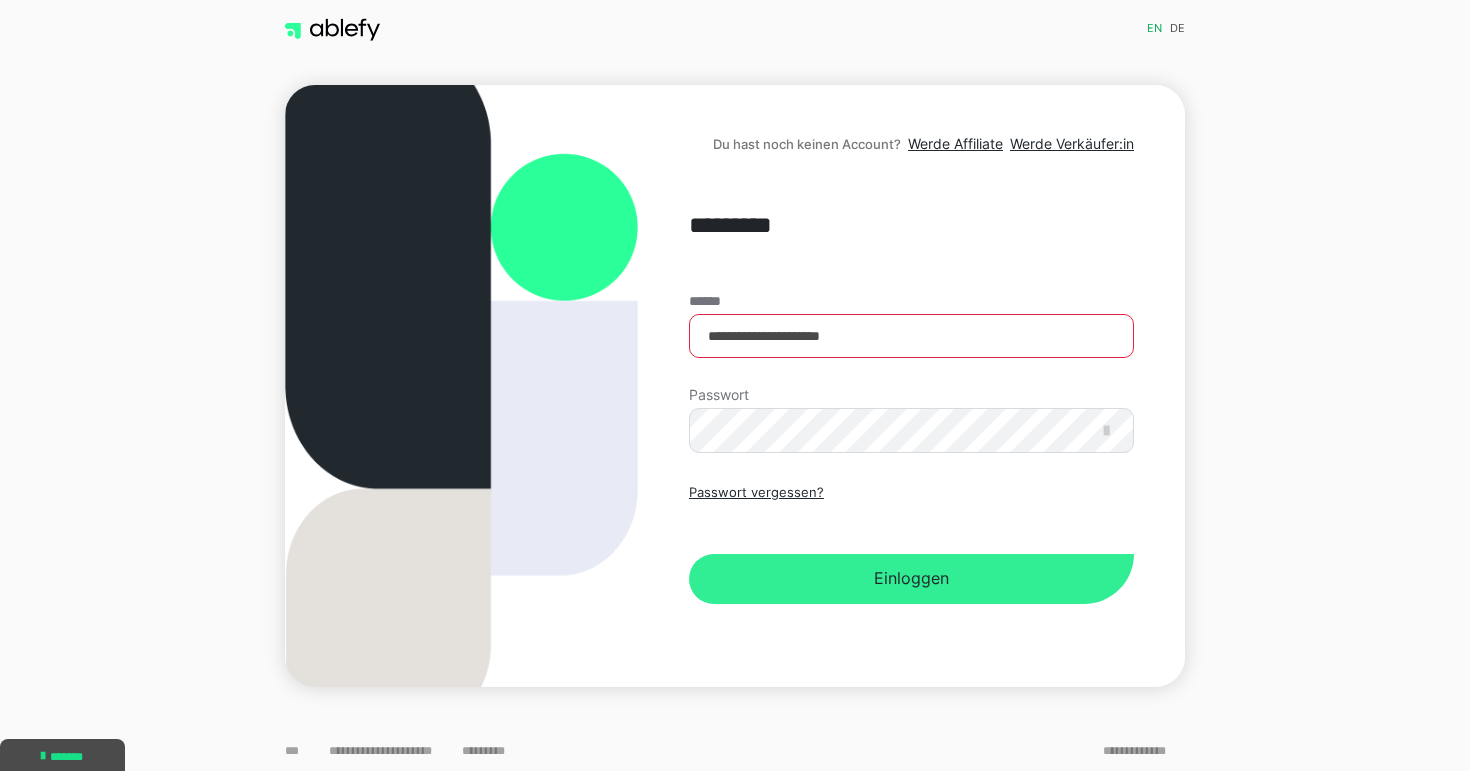 click on "Einloggen" at bounding box center (911, 579) 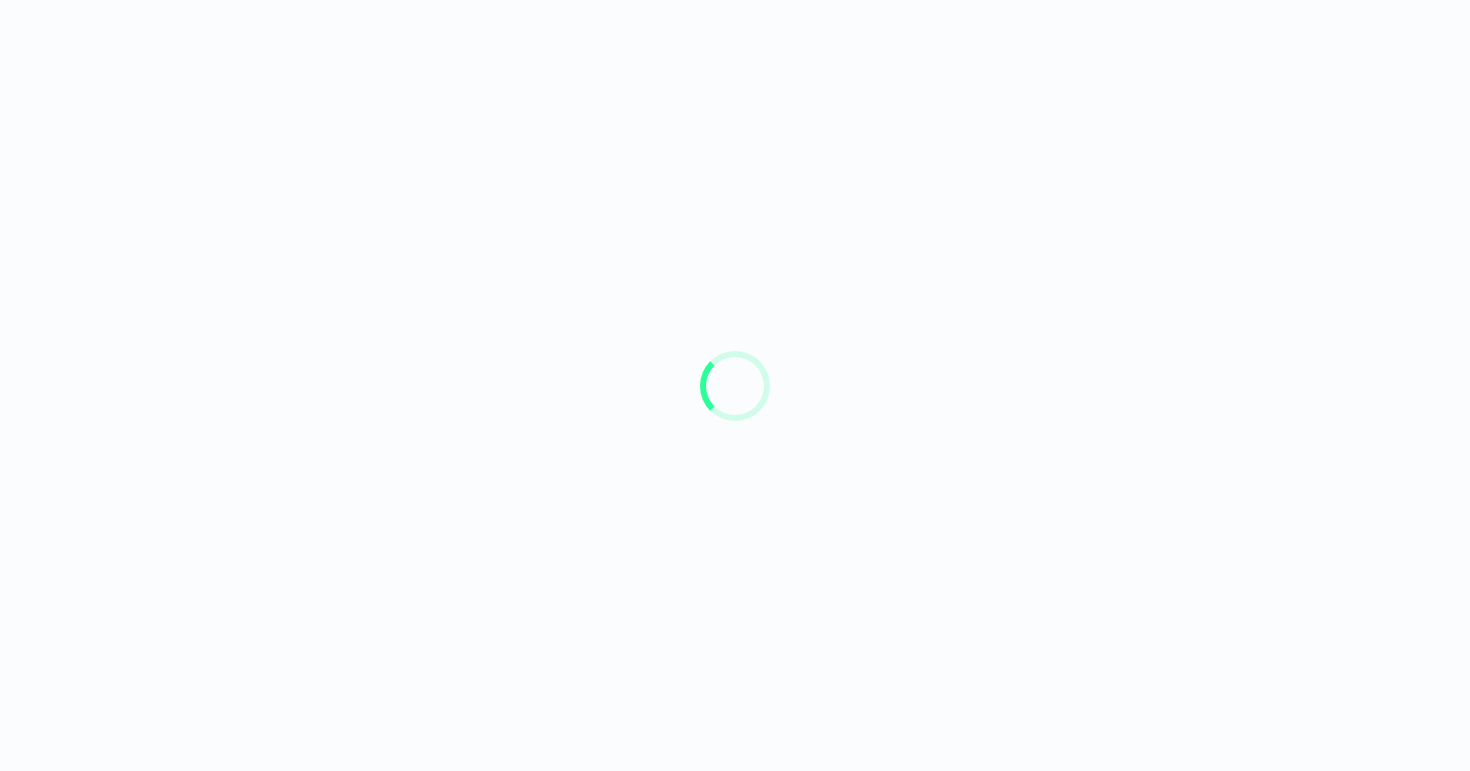 scroll, scrollTop: 0, scrollLeft: 0, axis: both 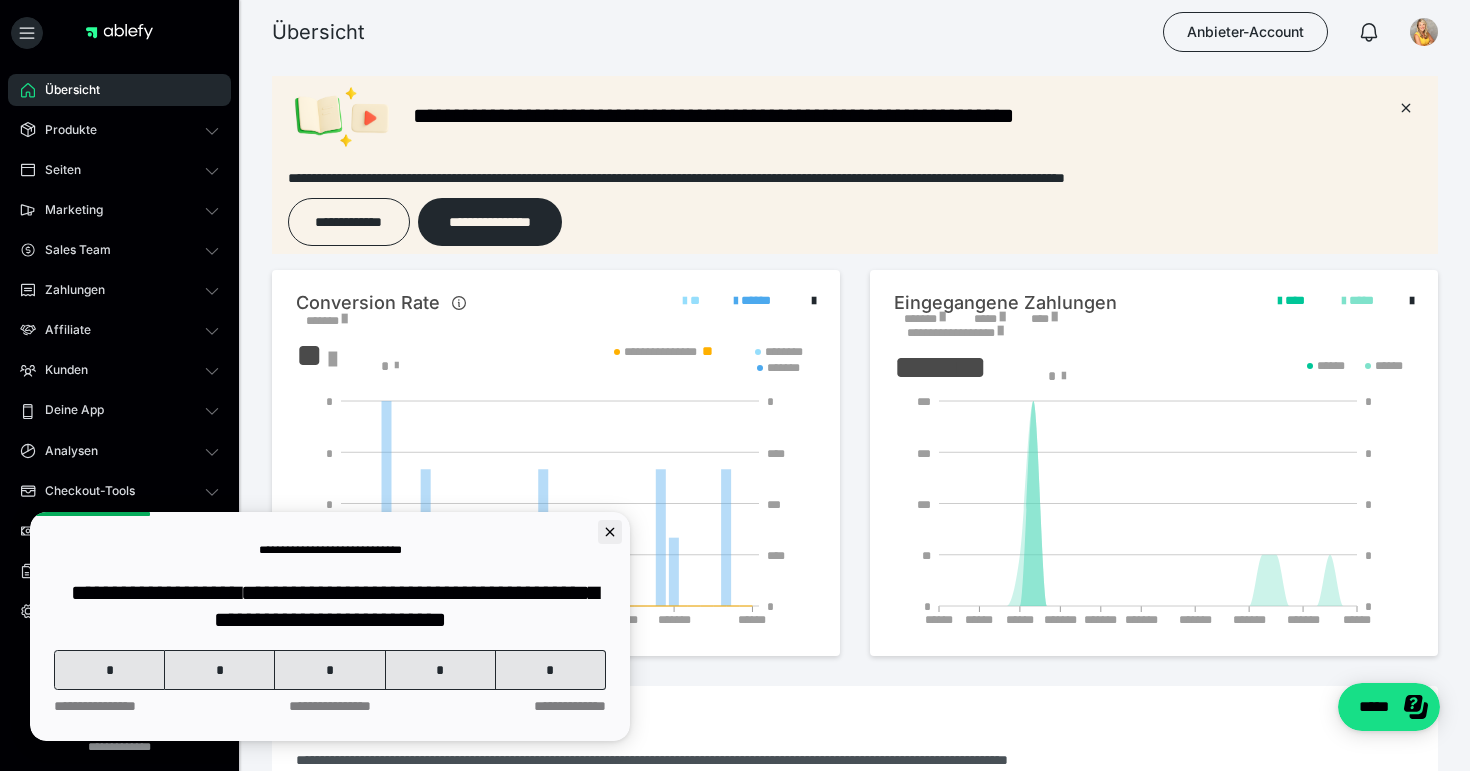 click 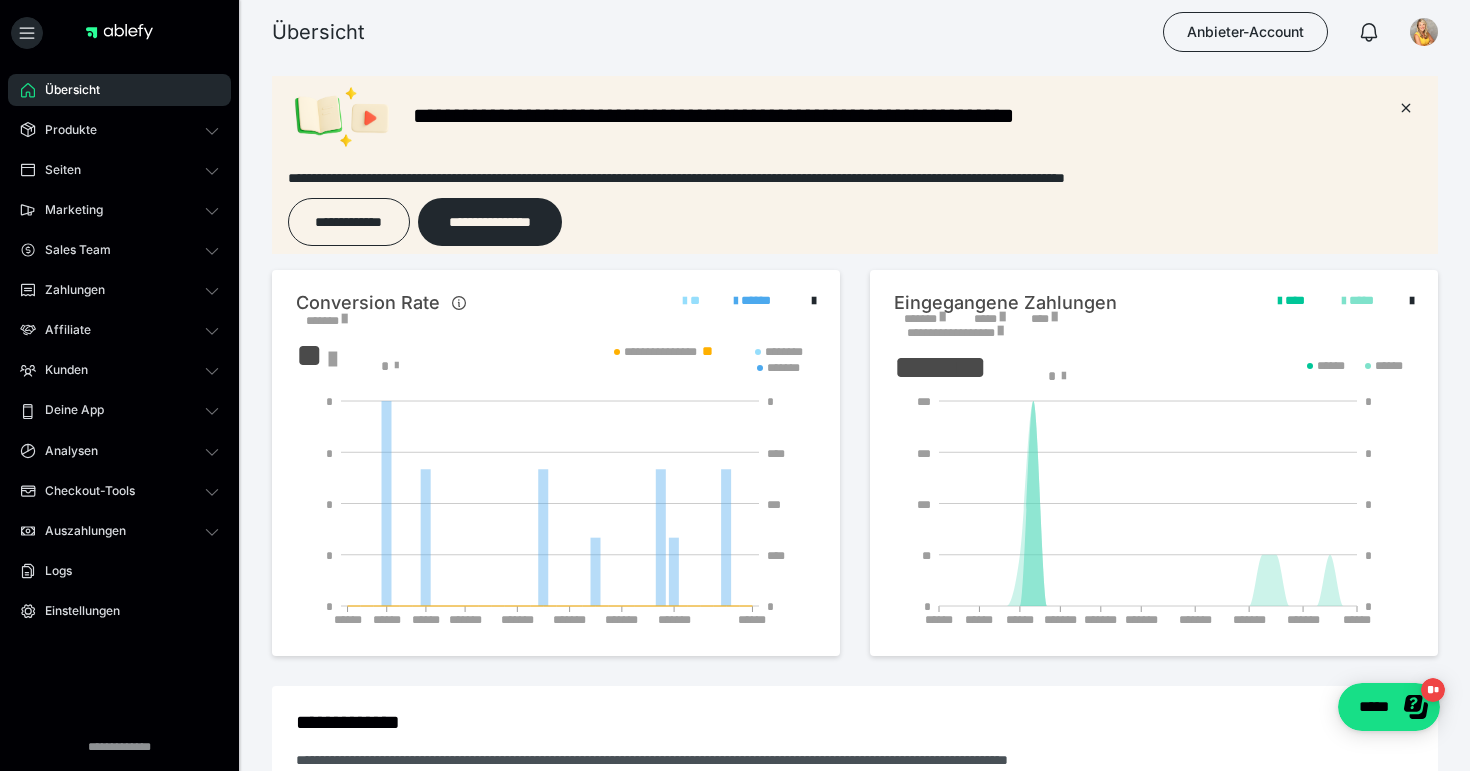 scroll, scrollTop: 0, scrollLeft: 0, axis: both 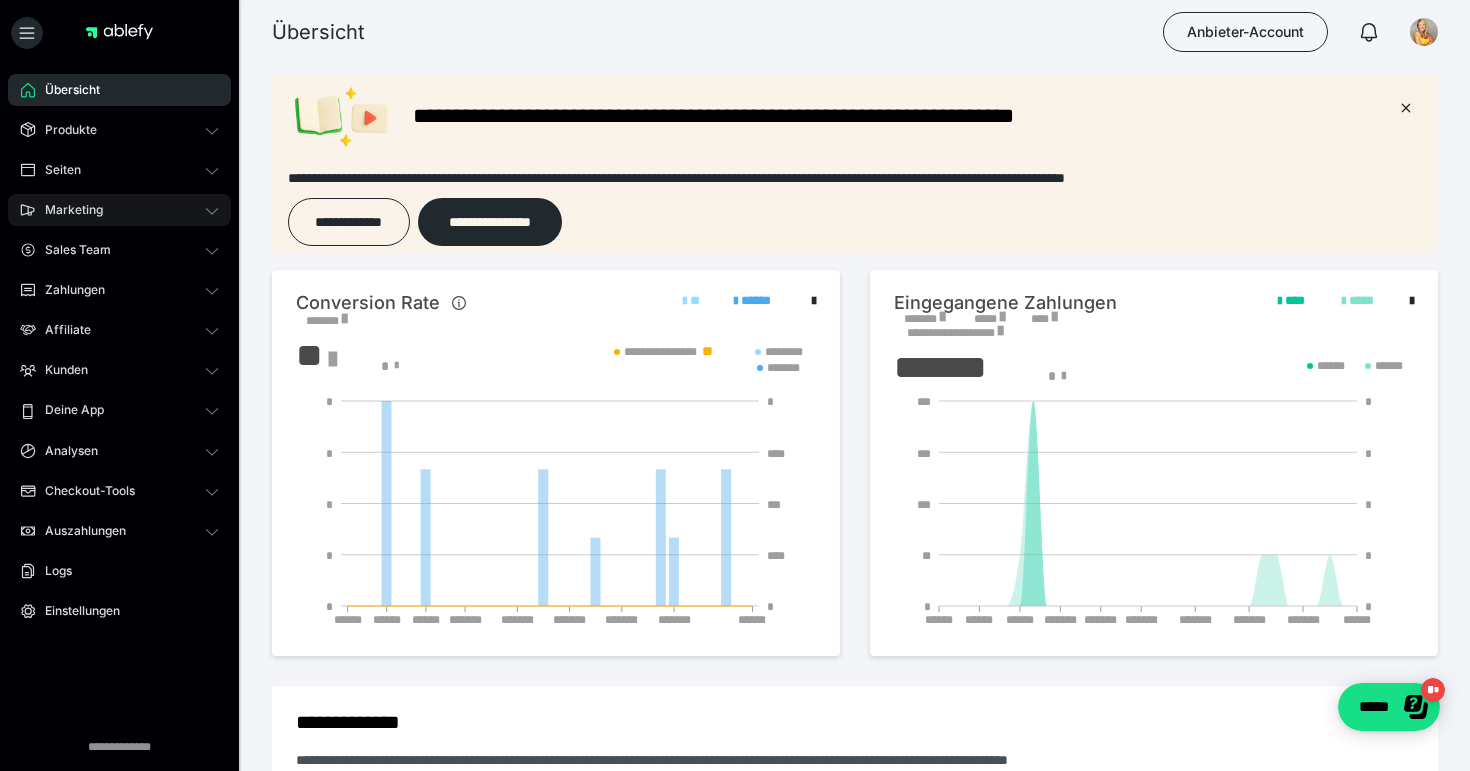 click on "Marketing" at bounding box center [119, 210] 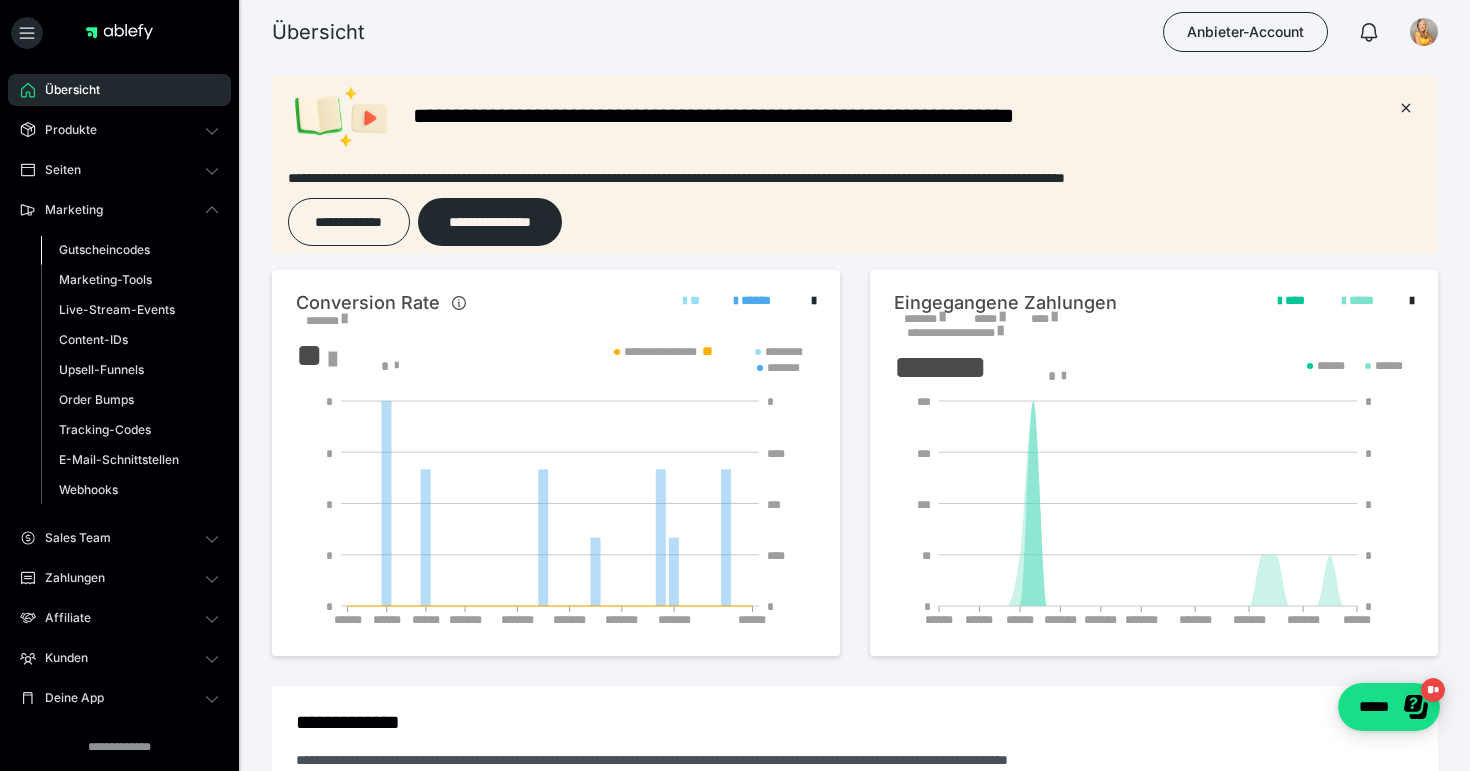 click on "Gutscheincodes" at bounding box center [104, 249] 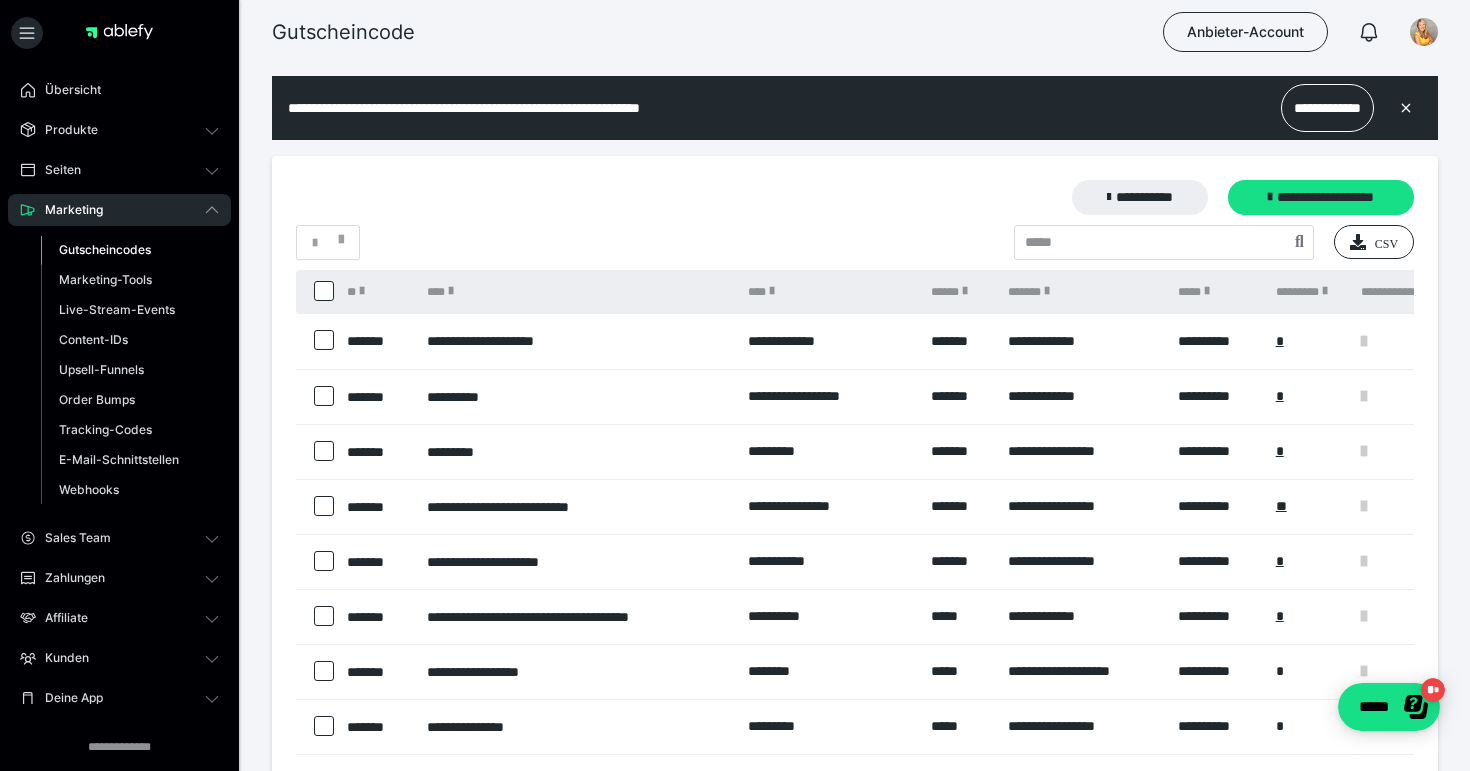 scroll, scrollTop: 0, scrollLeft: 0, axis: both 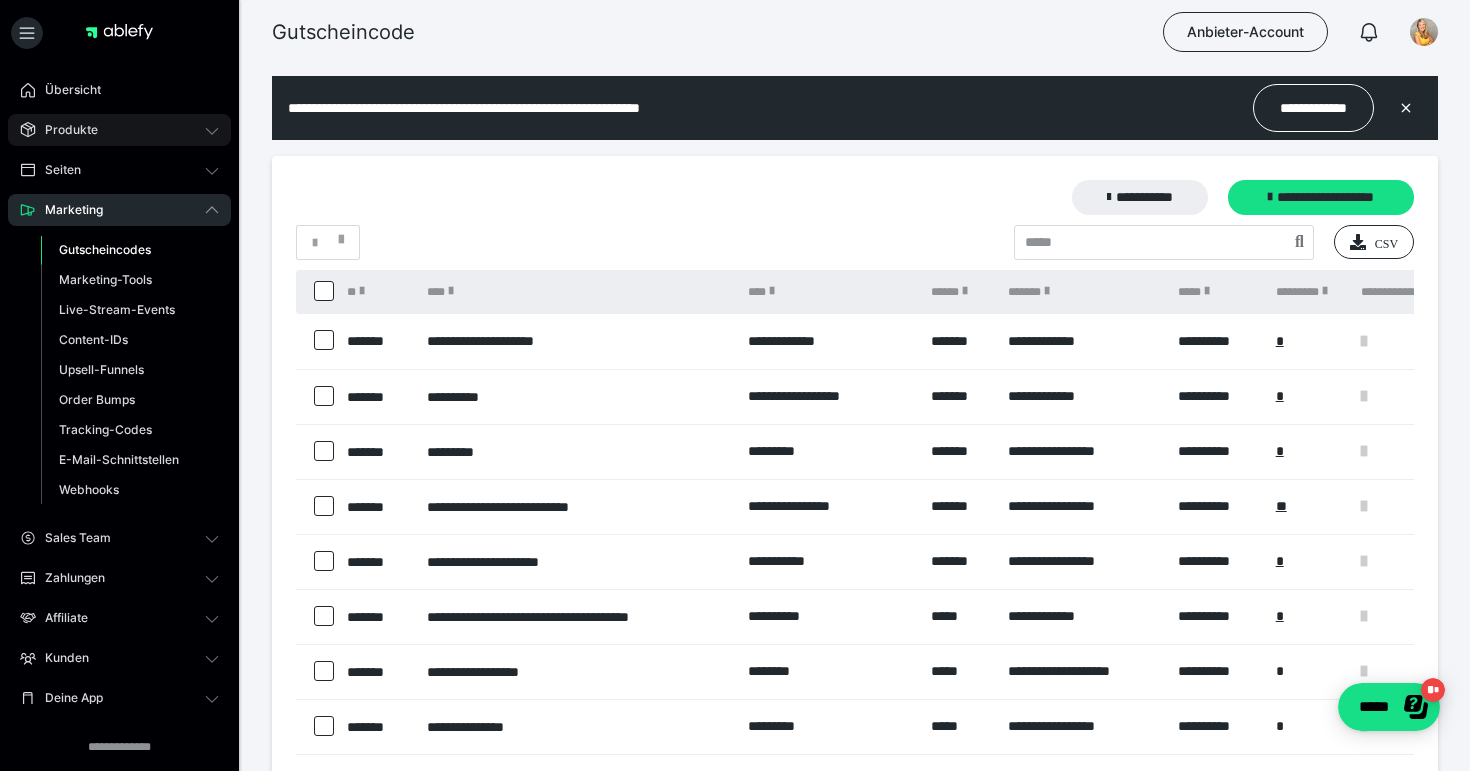click on "Produkte" at bounding box center [119, 130] 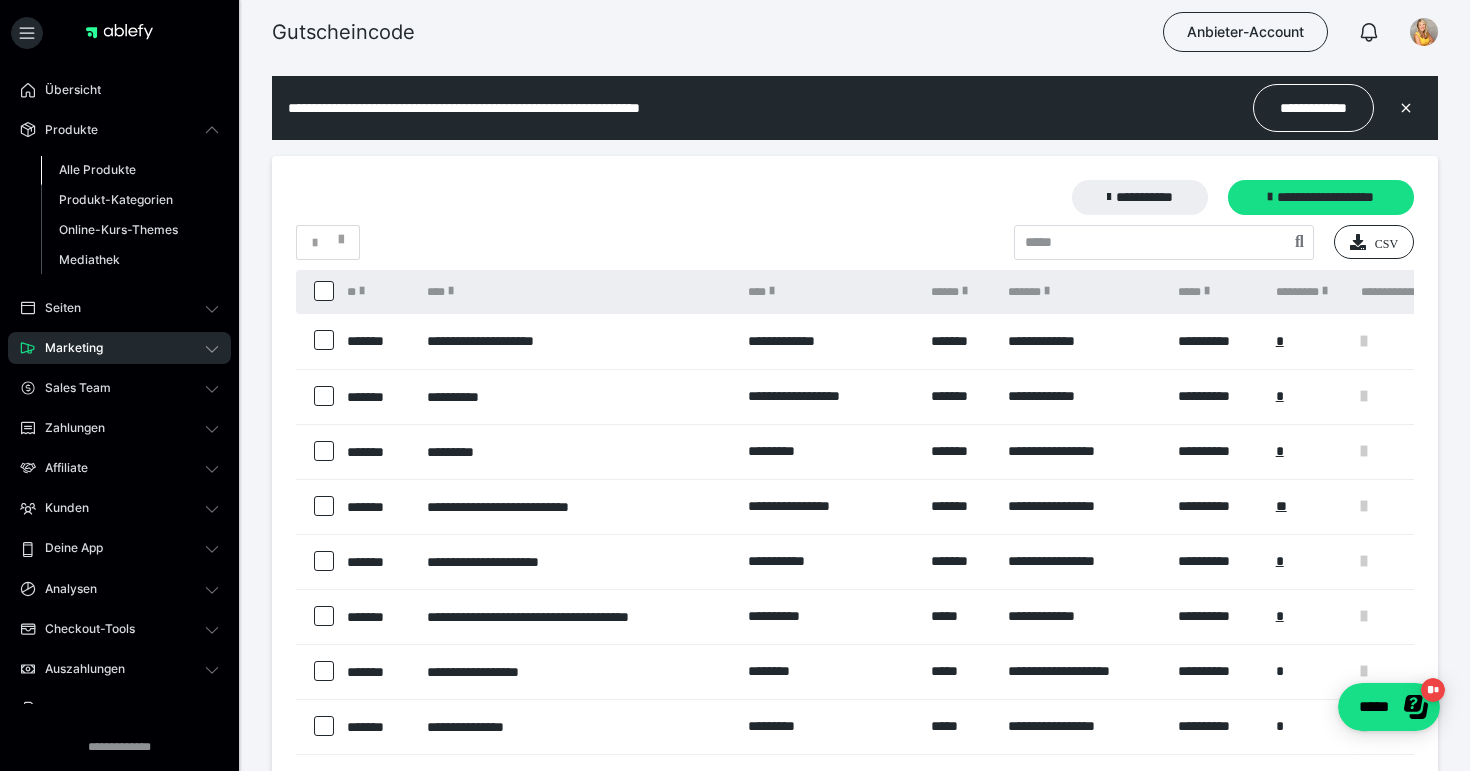 click on "Alle Produkte" at bounding box center [130, 170] 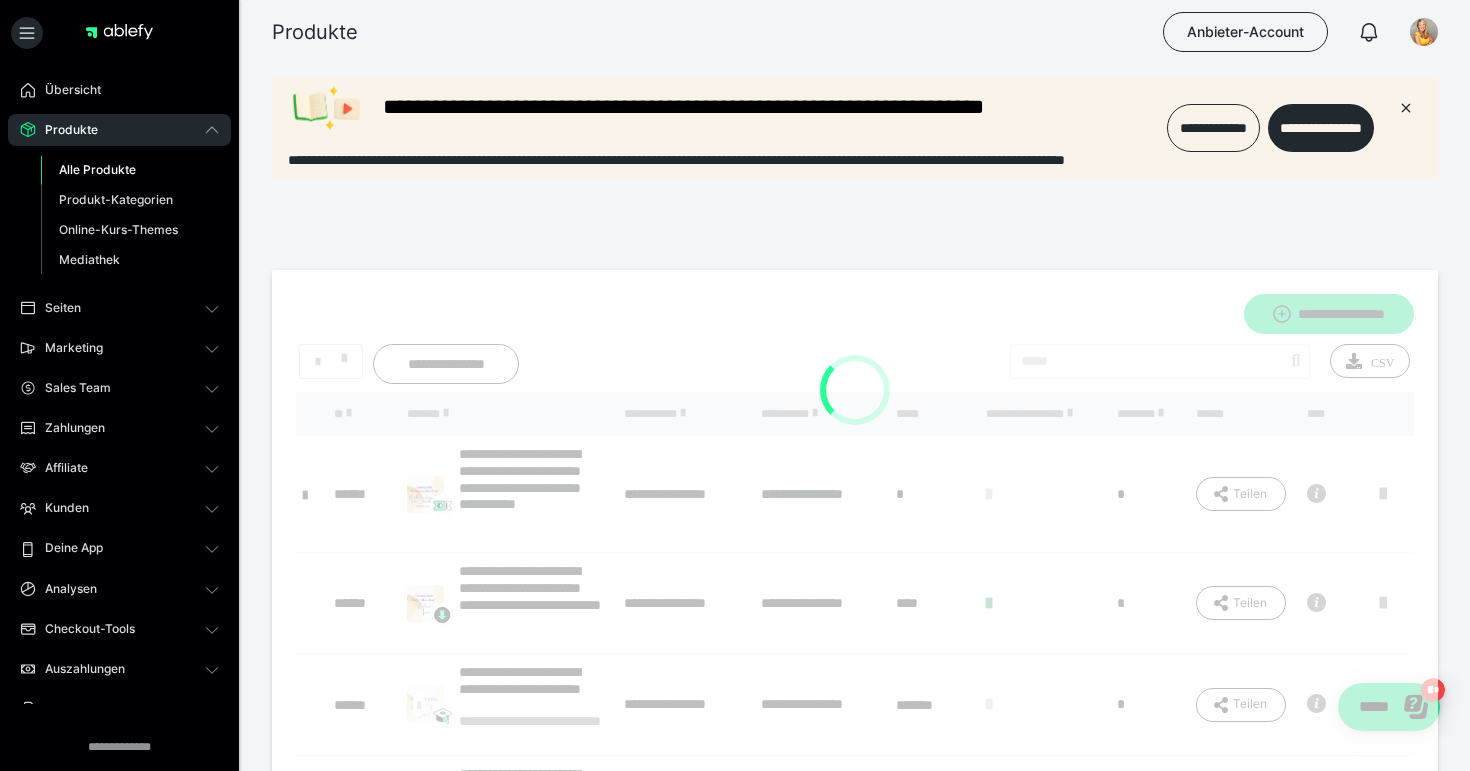 scroll, scrollTop: 0, scrollLeft: 0, axis: both 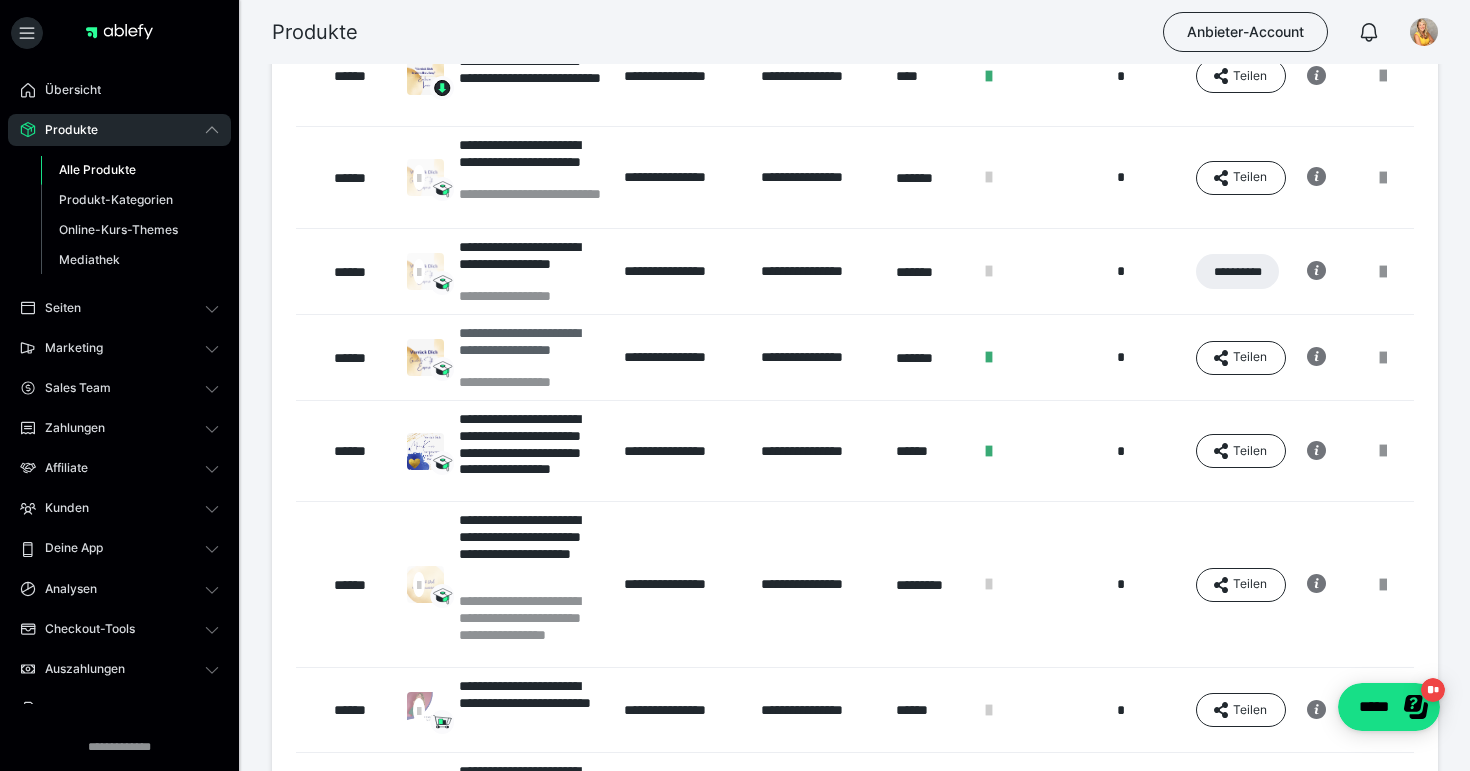 click on "**********" at bounding box center (531, 349) 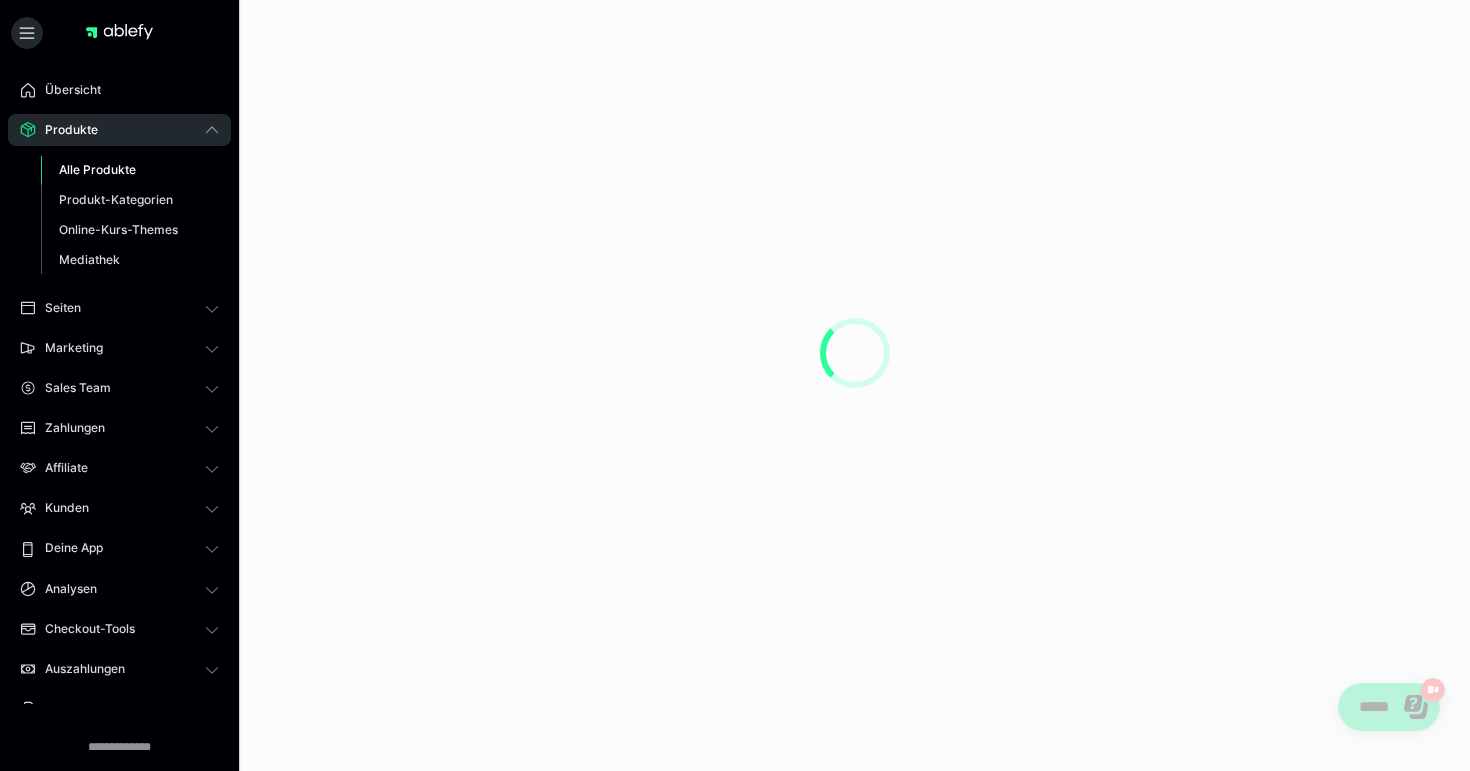 scroll, scrollTop: 0, scrollLeft: 0, axis: both 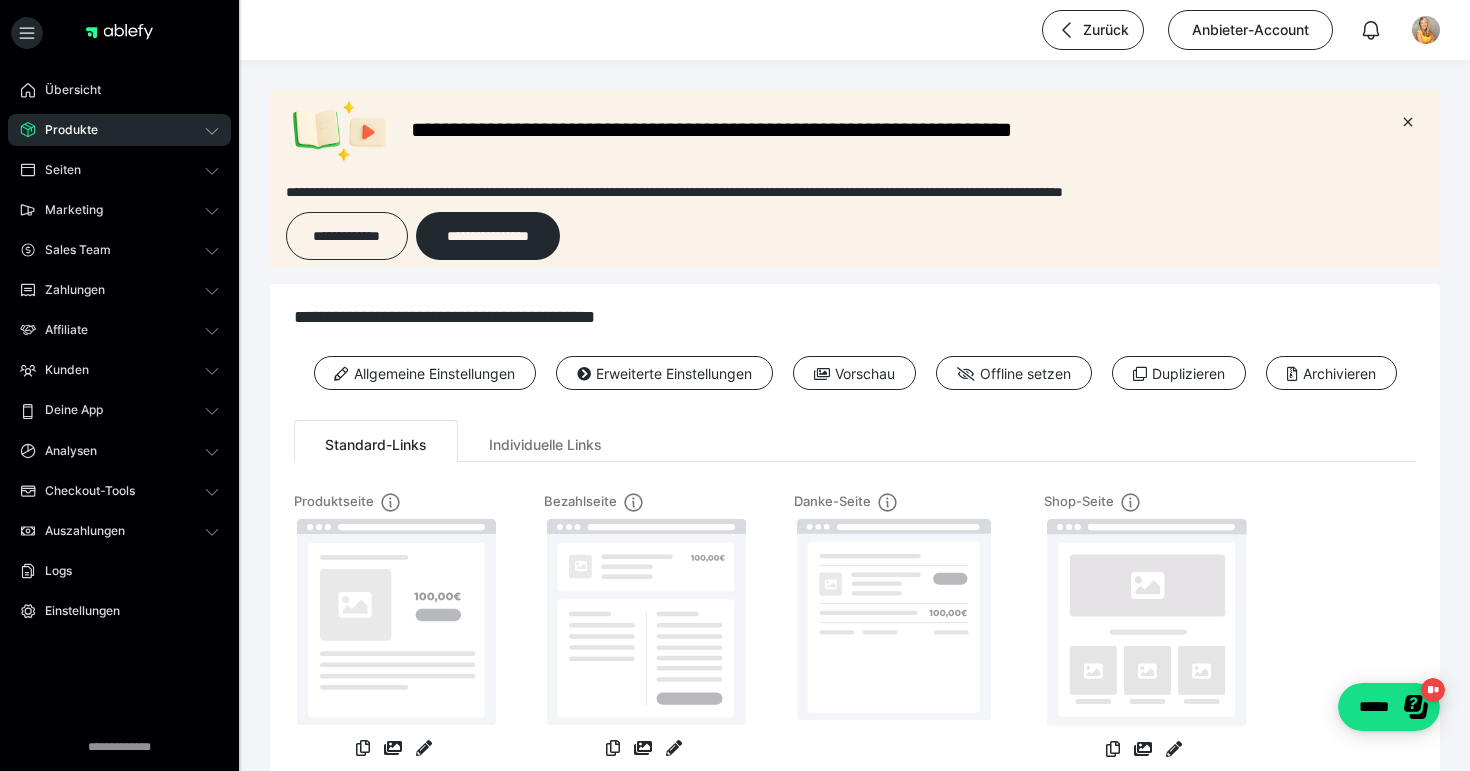 click on "Produkte" at bounding box center [64, 130] 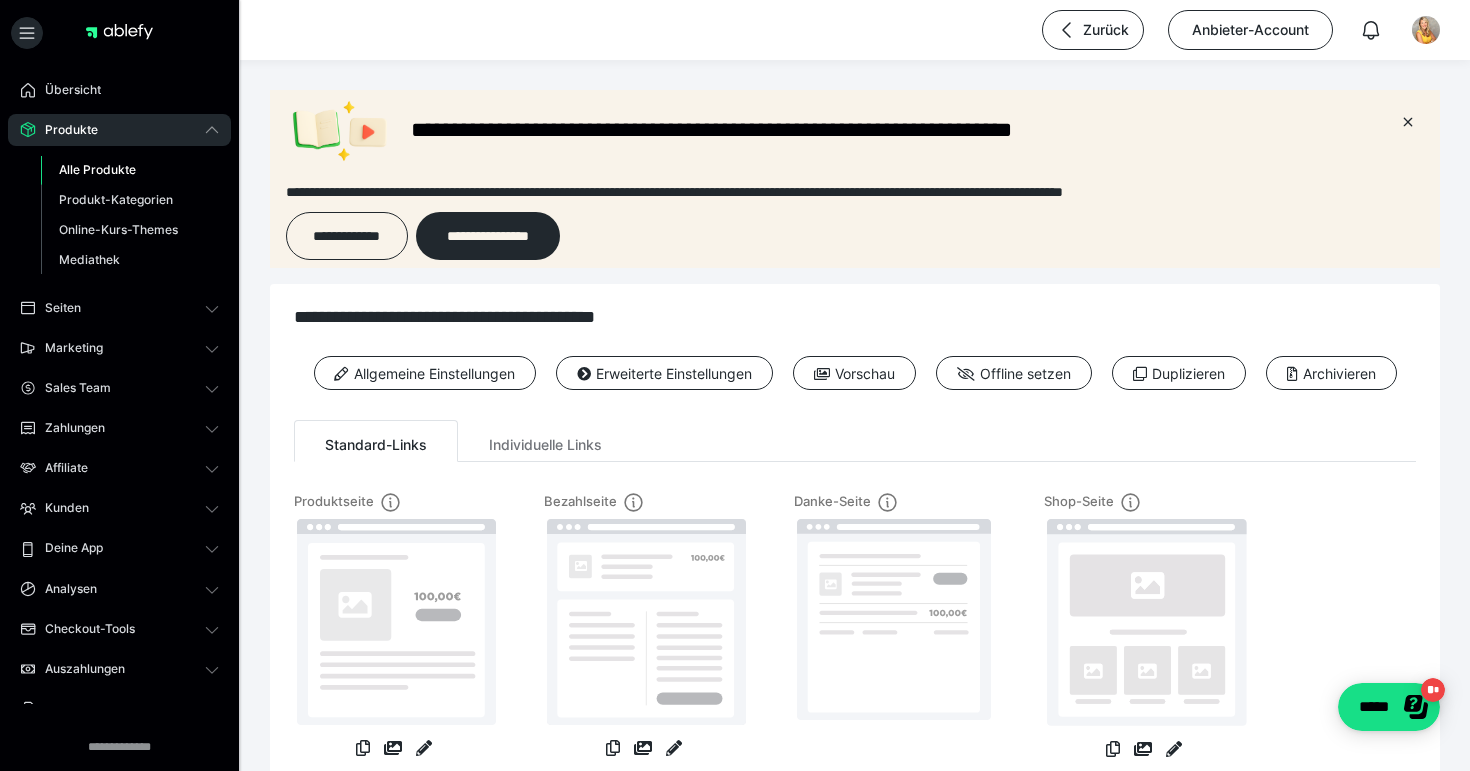 click on "Alle Produkte" at bounding box center (97, 169) 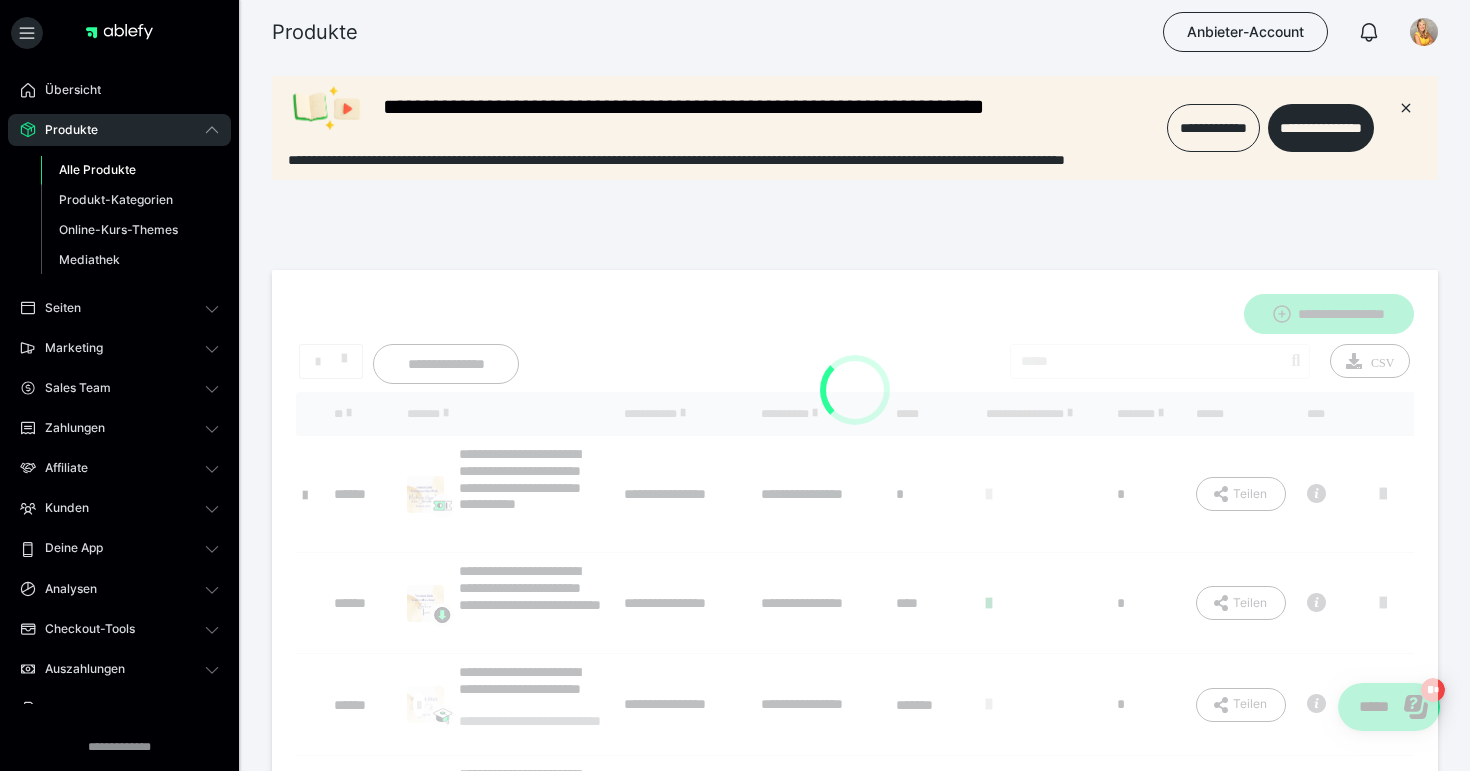 scroll, scrollTop: 0, scrollLeft: 0, axis: both 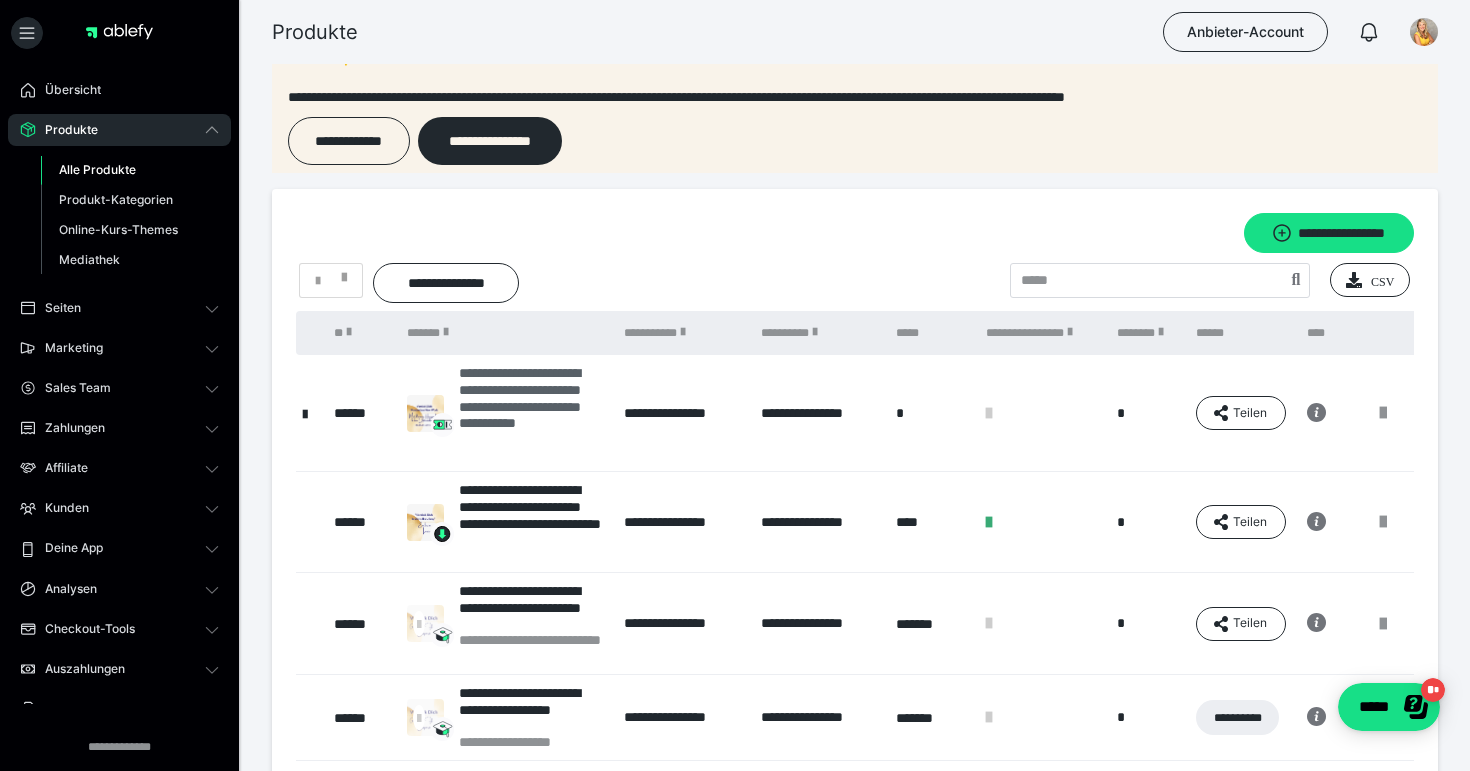 click on "**********" at bounding box center (531, 413) 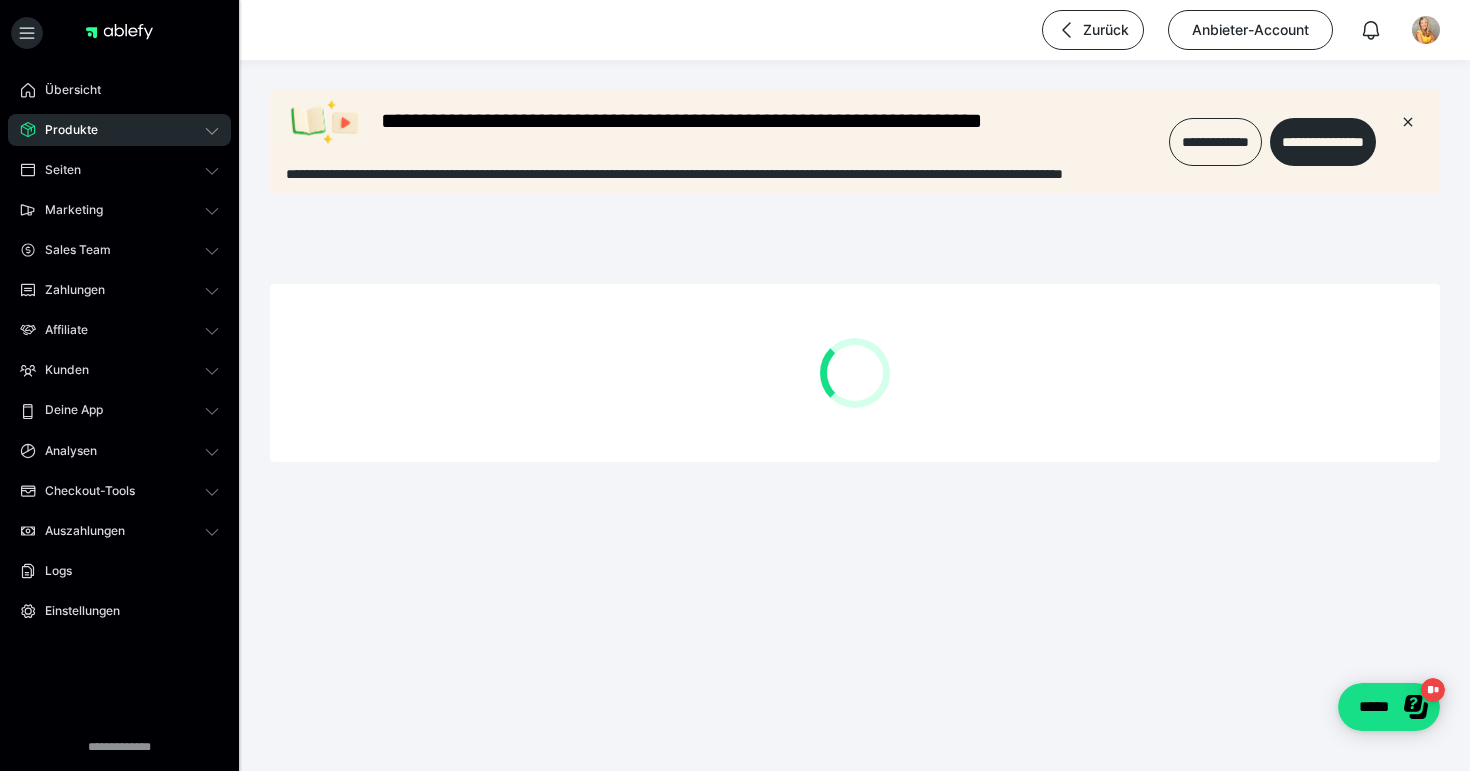 scroll, scrollTop: 0, scrollLeft: 0, axis: both 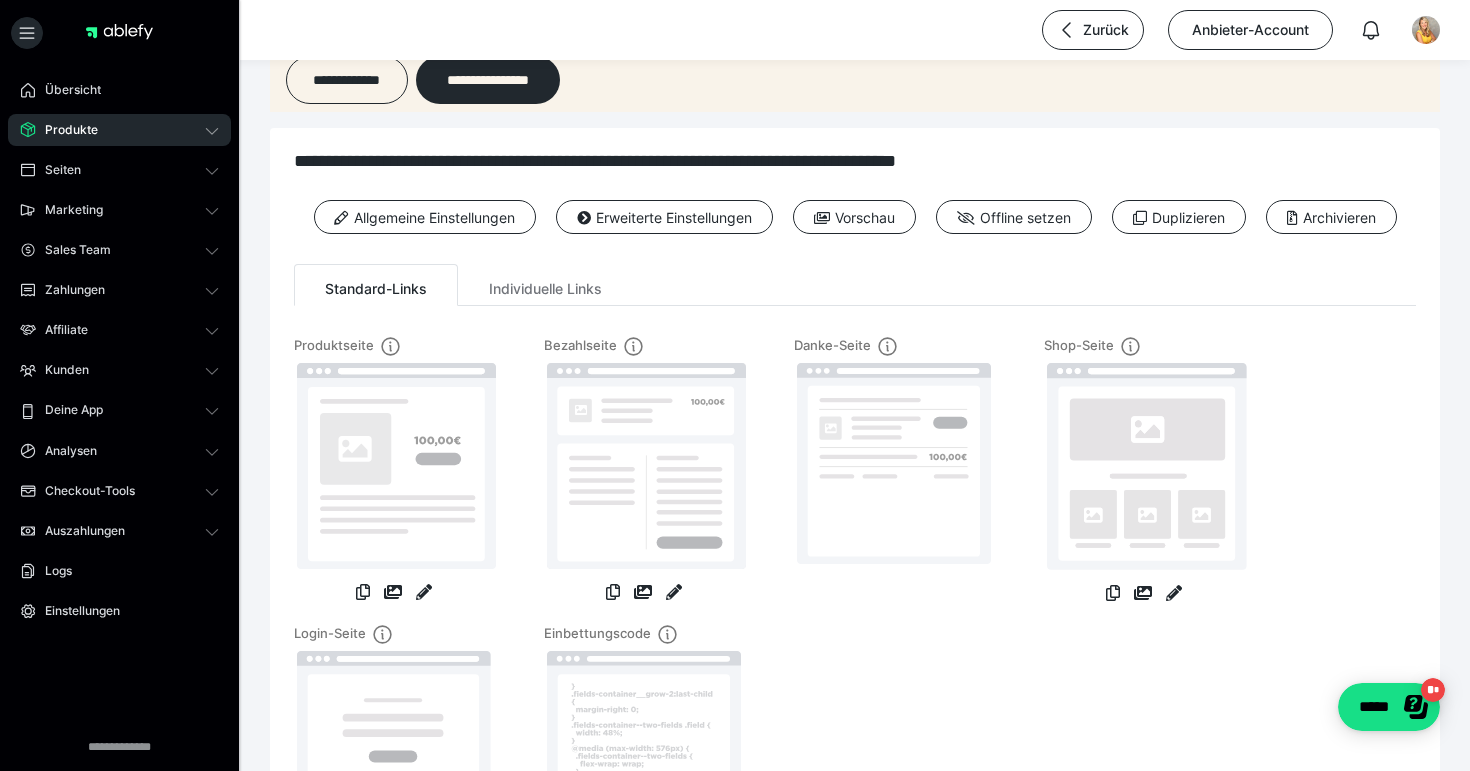 click on "Produkte" at bounding box center (119, 130) 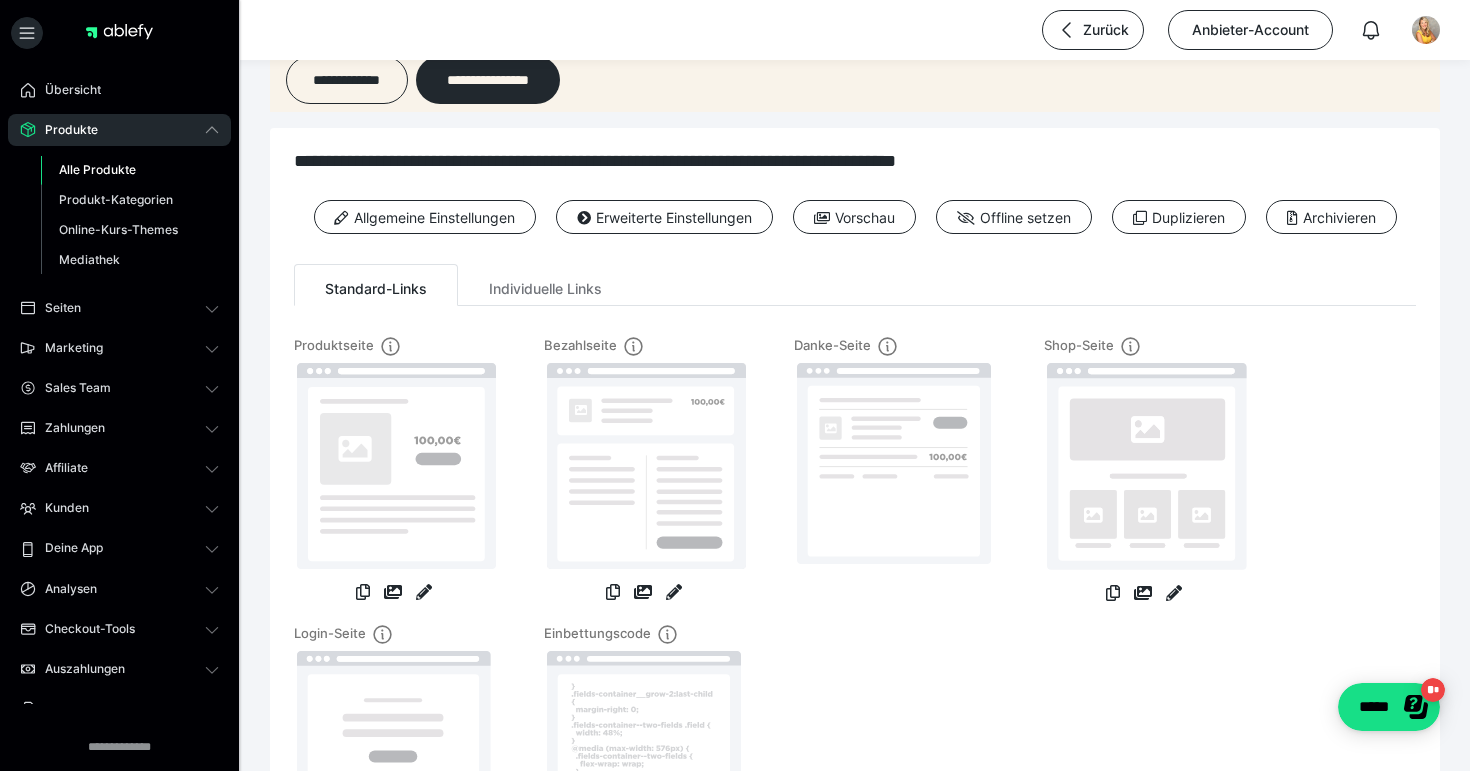 click on "Alle Produkte" at bounding box center (130, 170) 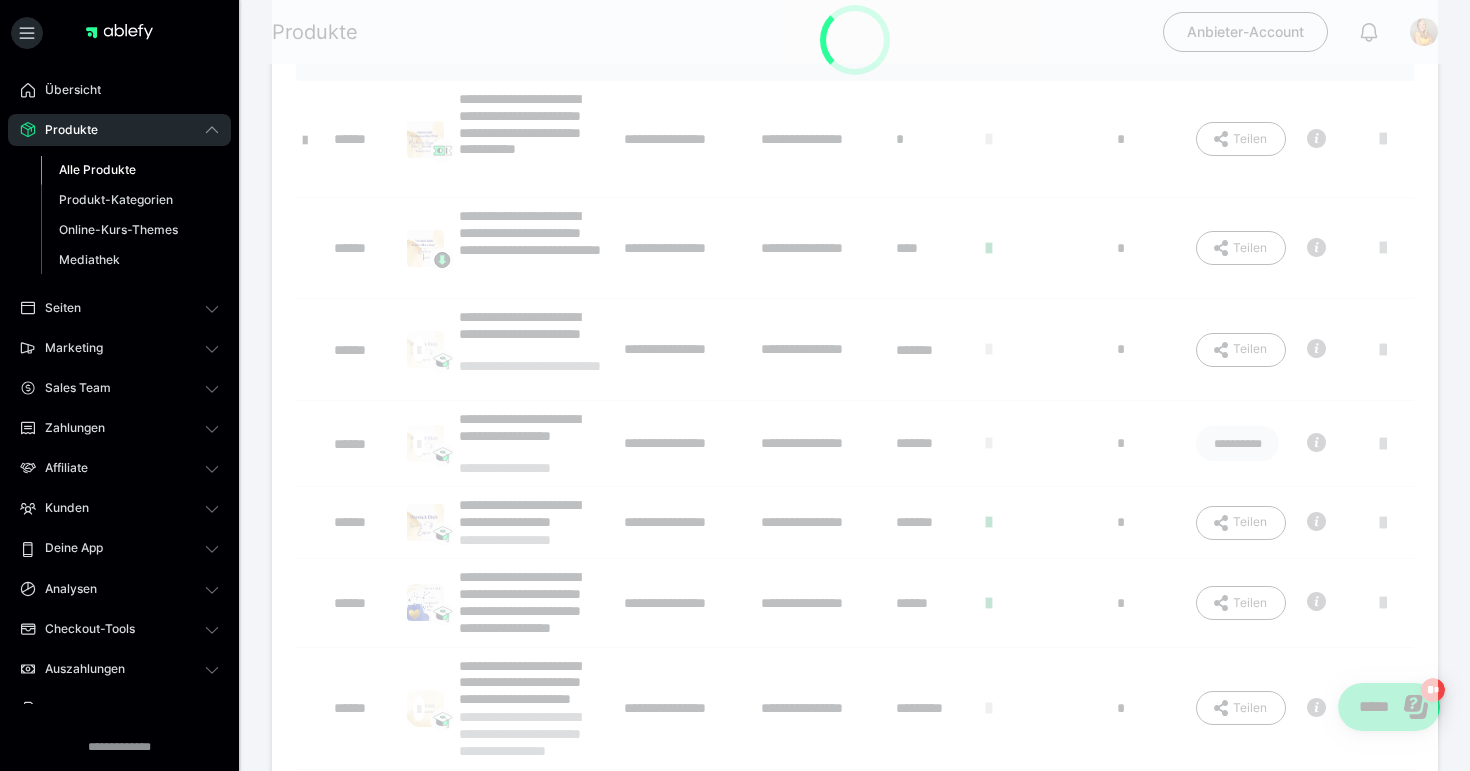scroll, scrollTop: 0, scrollLeft: 0, axis: both 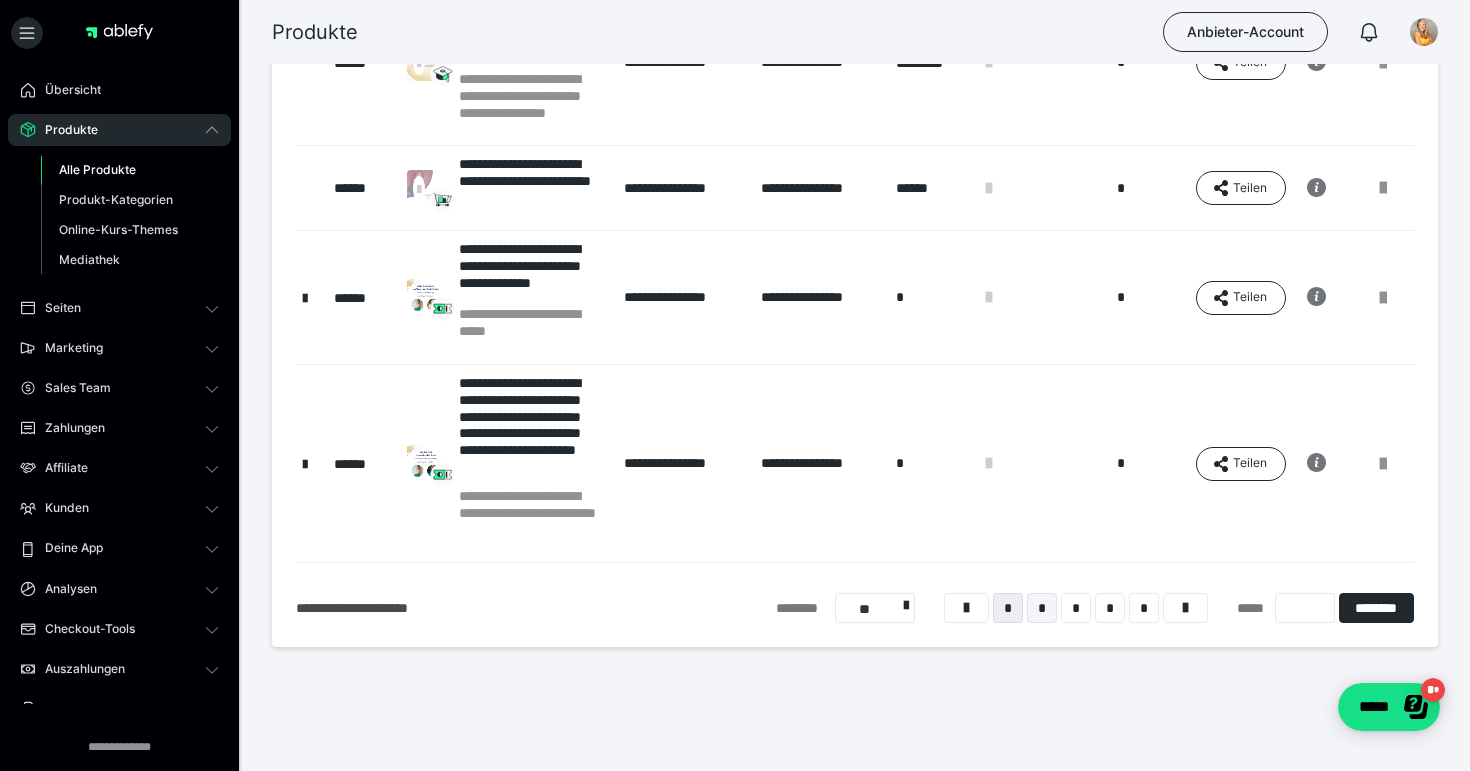 click on "*" at bounding box center (1042, 608) 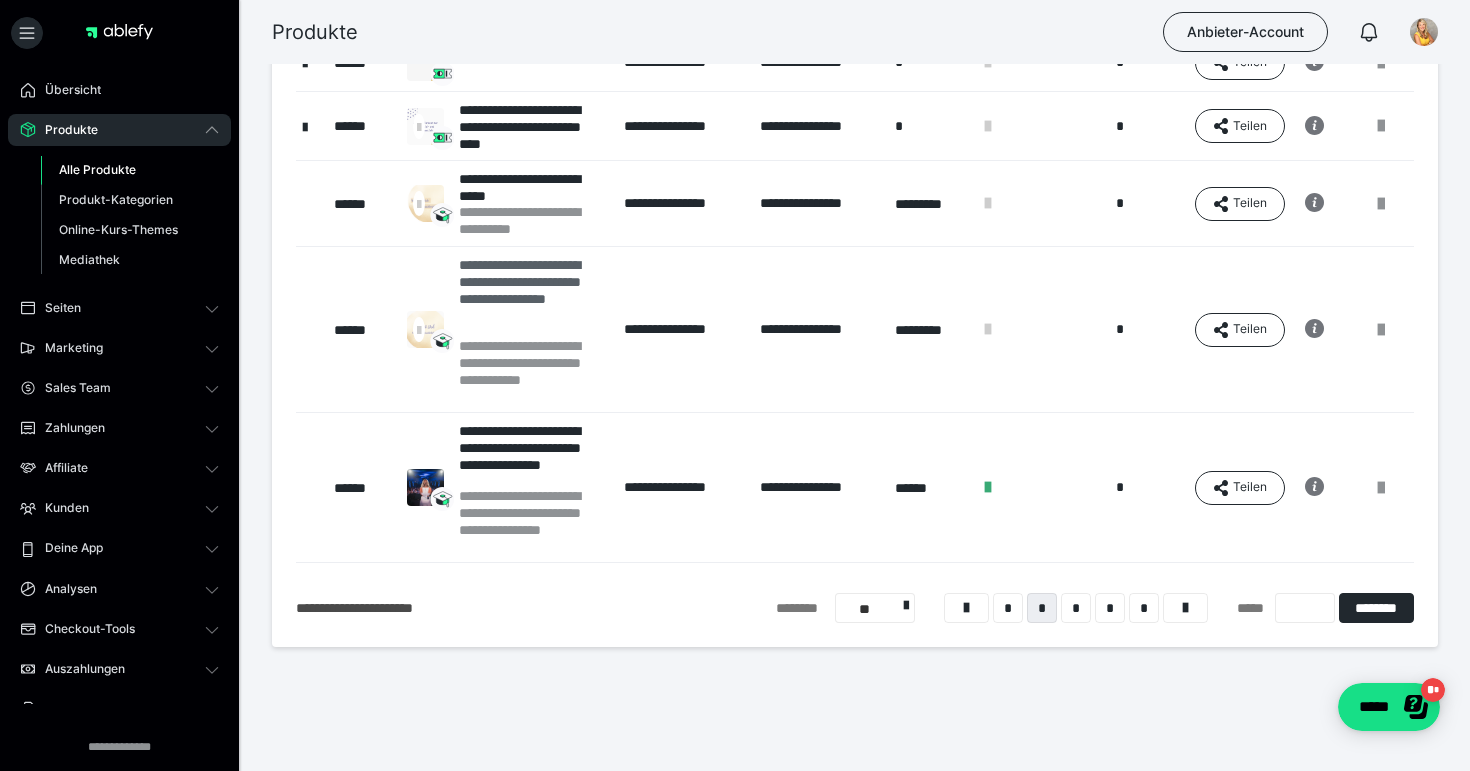 scroll, scrollTop: 803, scrollLeft: 0, axis: vertical 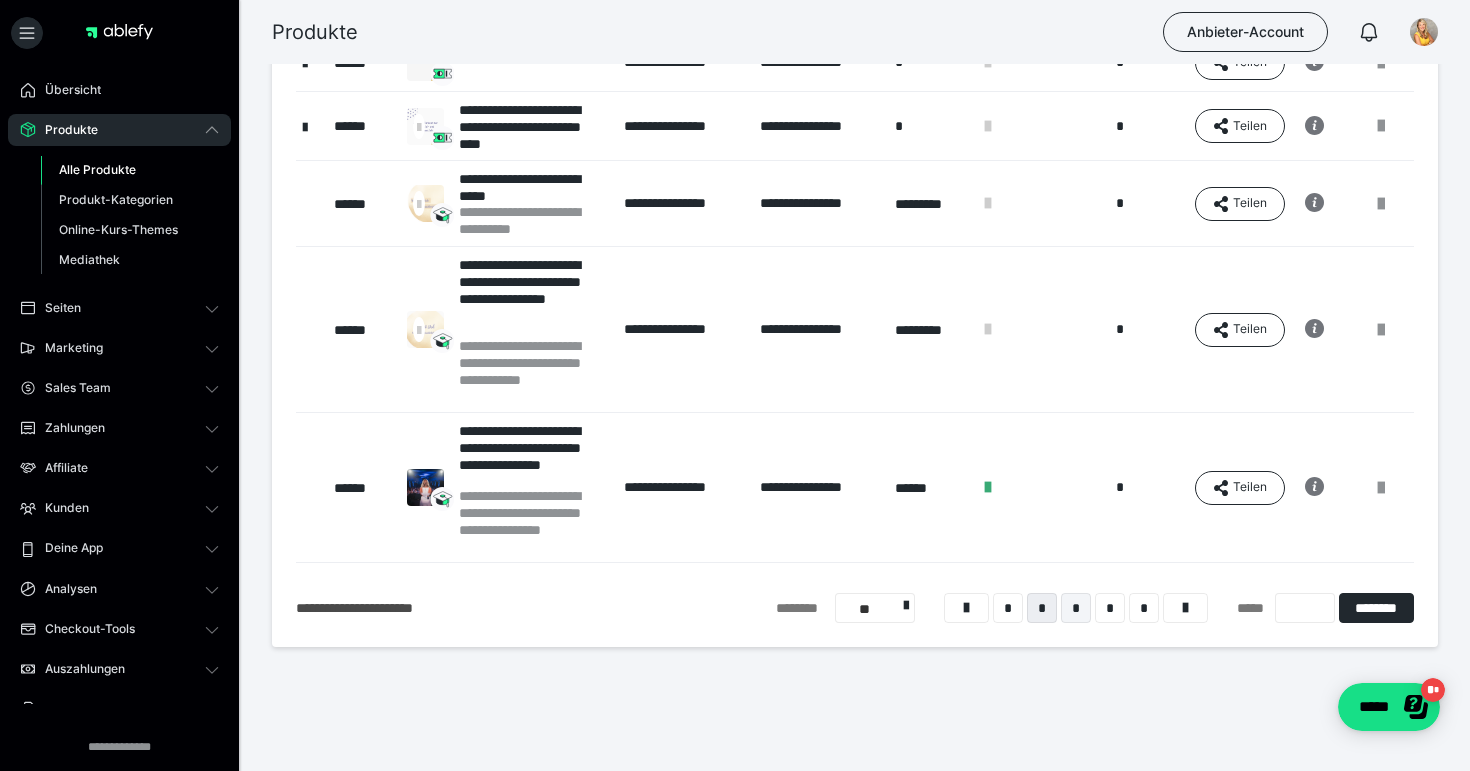click on "*" at bounding box center (1076, 608) 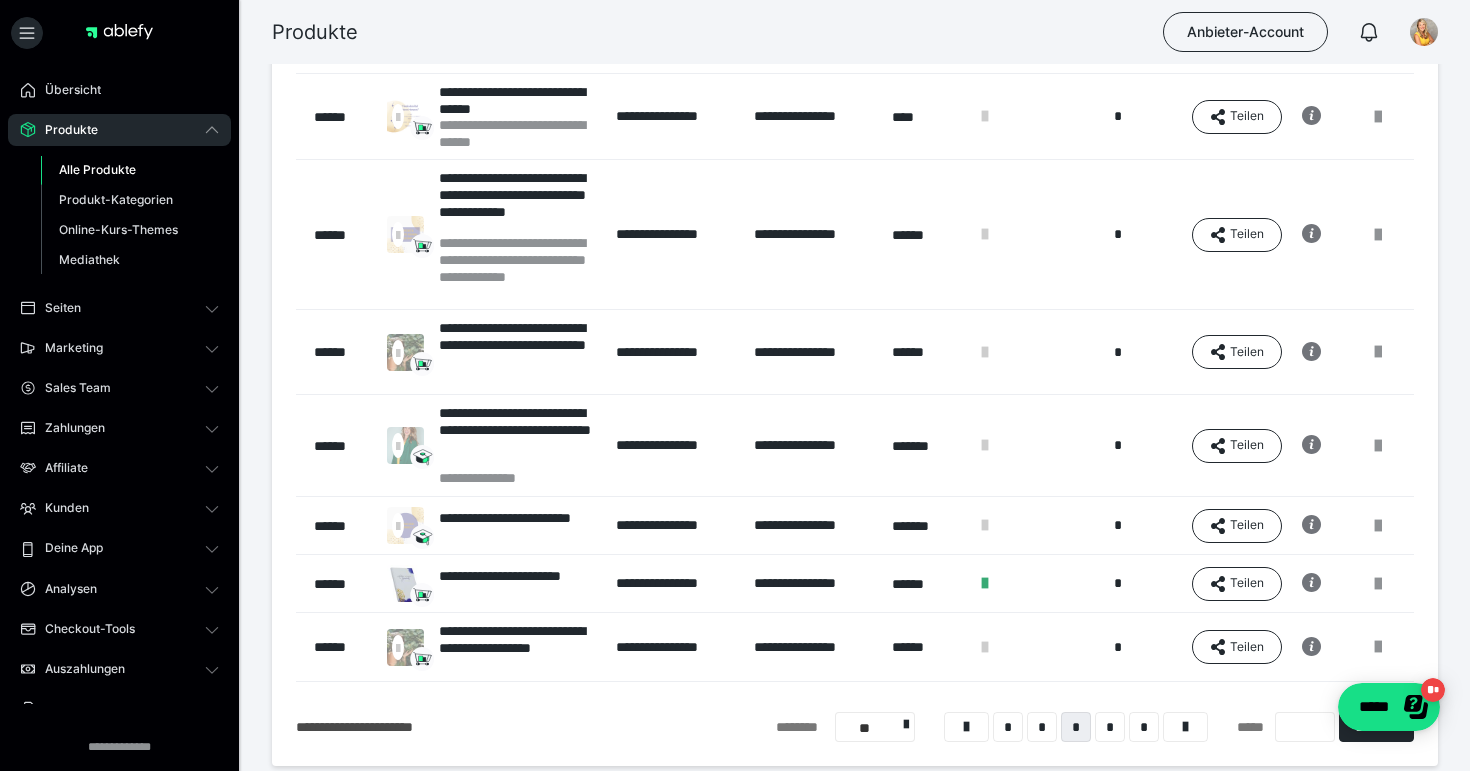scroll, scrollTop: 770, scrollLeft: 0, axis: vertical 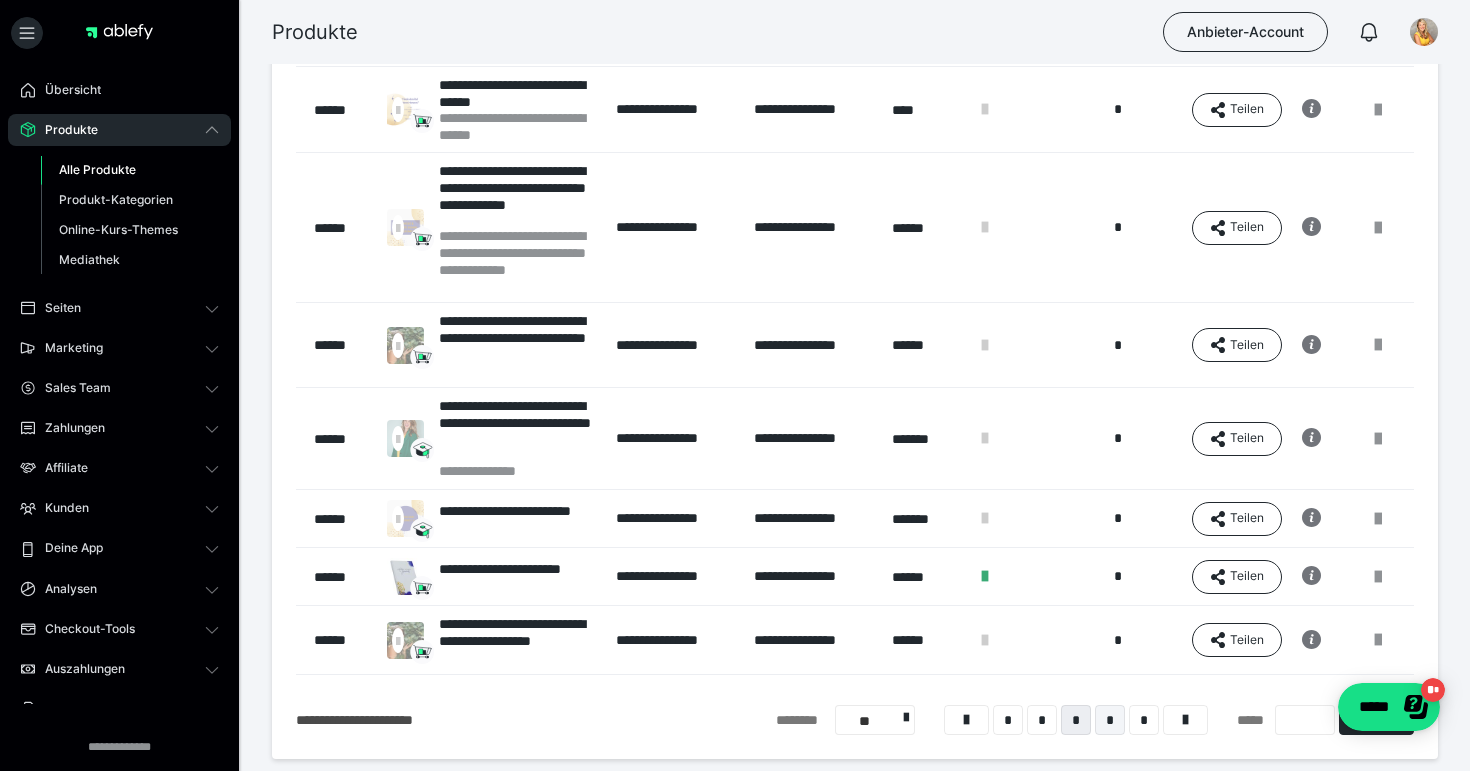 click on "*" at bounding box center [1110, 720] 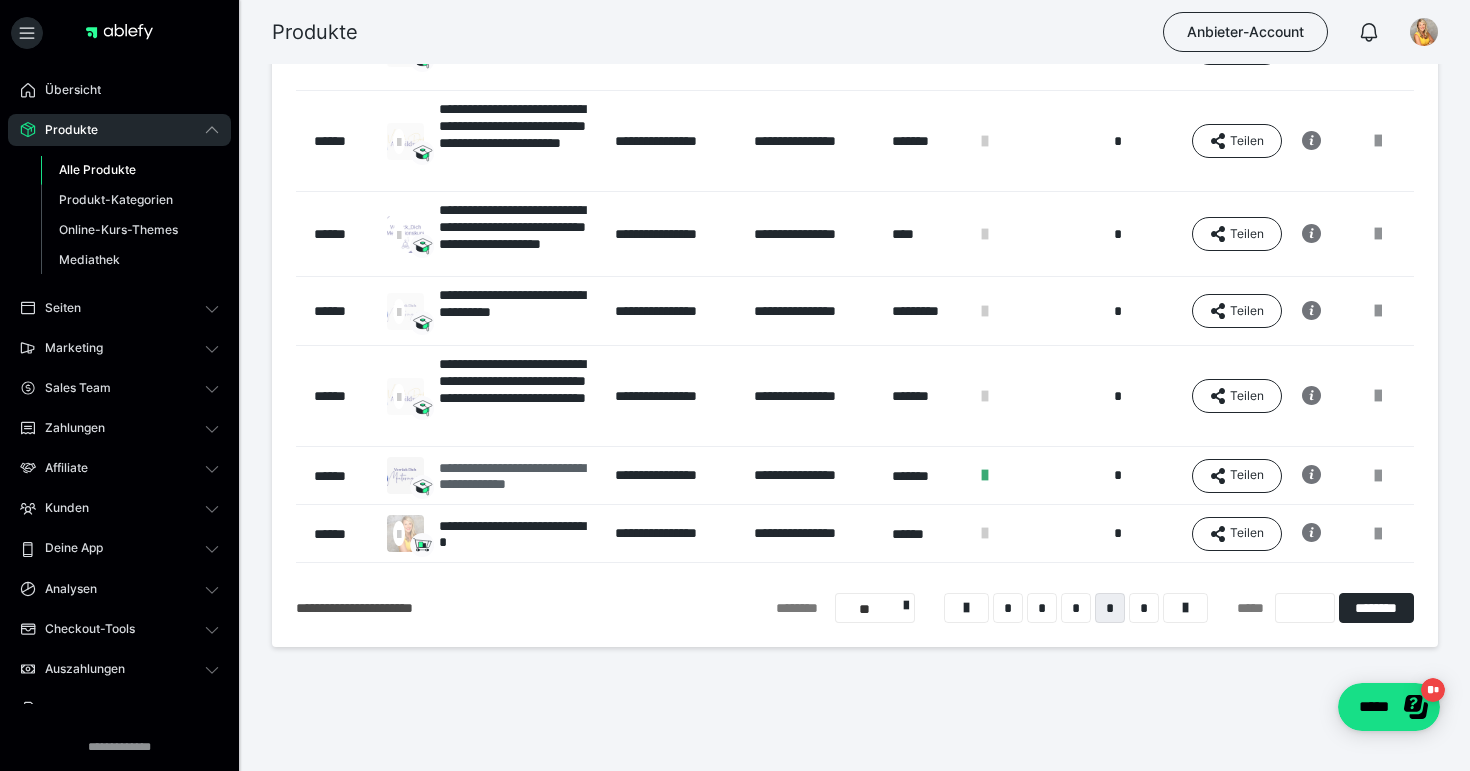 click on "**********" at bounding box center (517, 476) 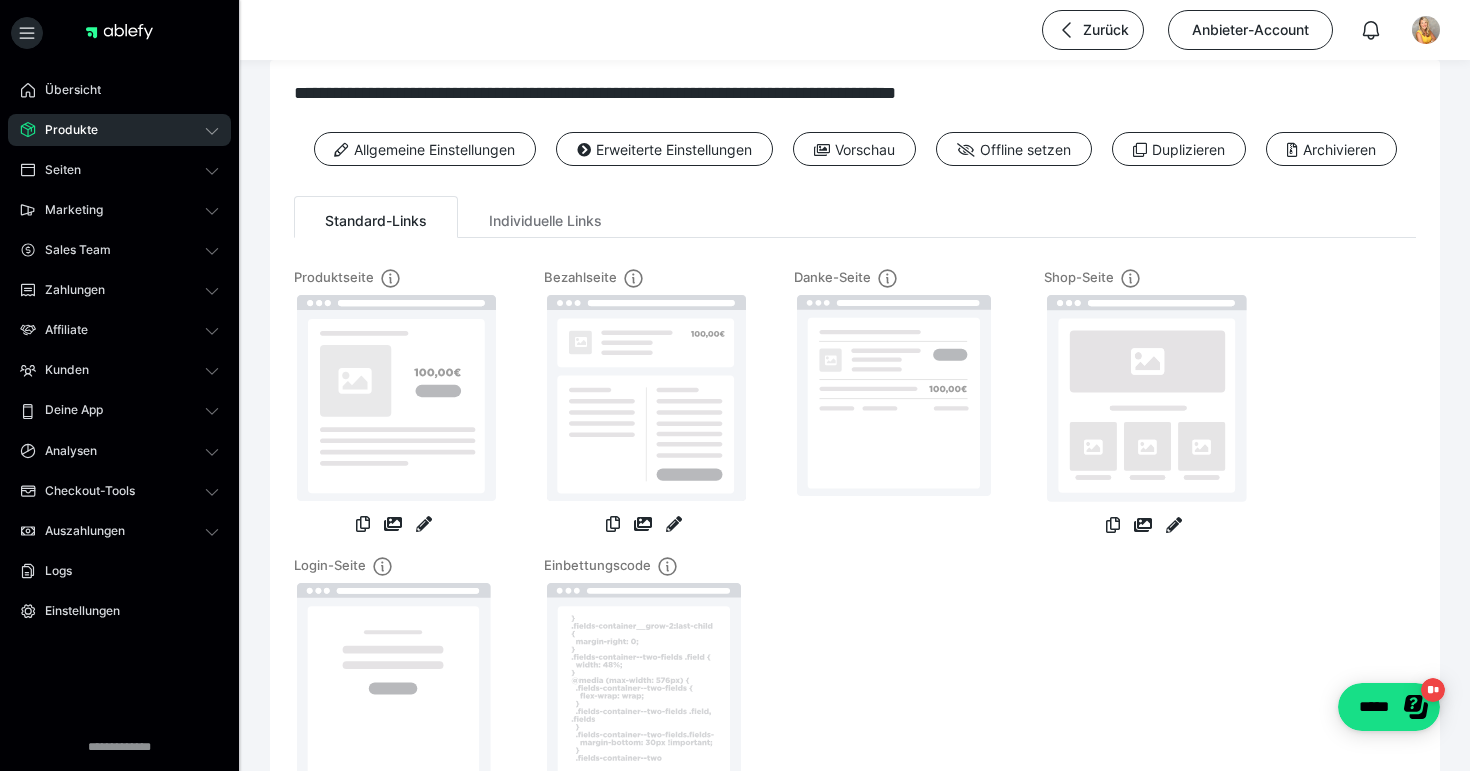 scroll, scrollTop: 212, scrollLeft: 0, axis: vertical 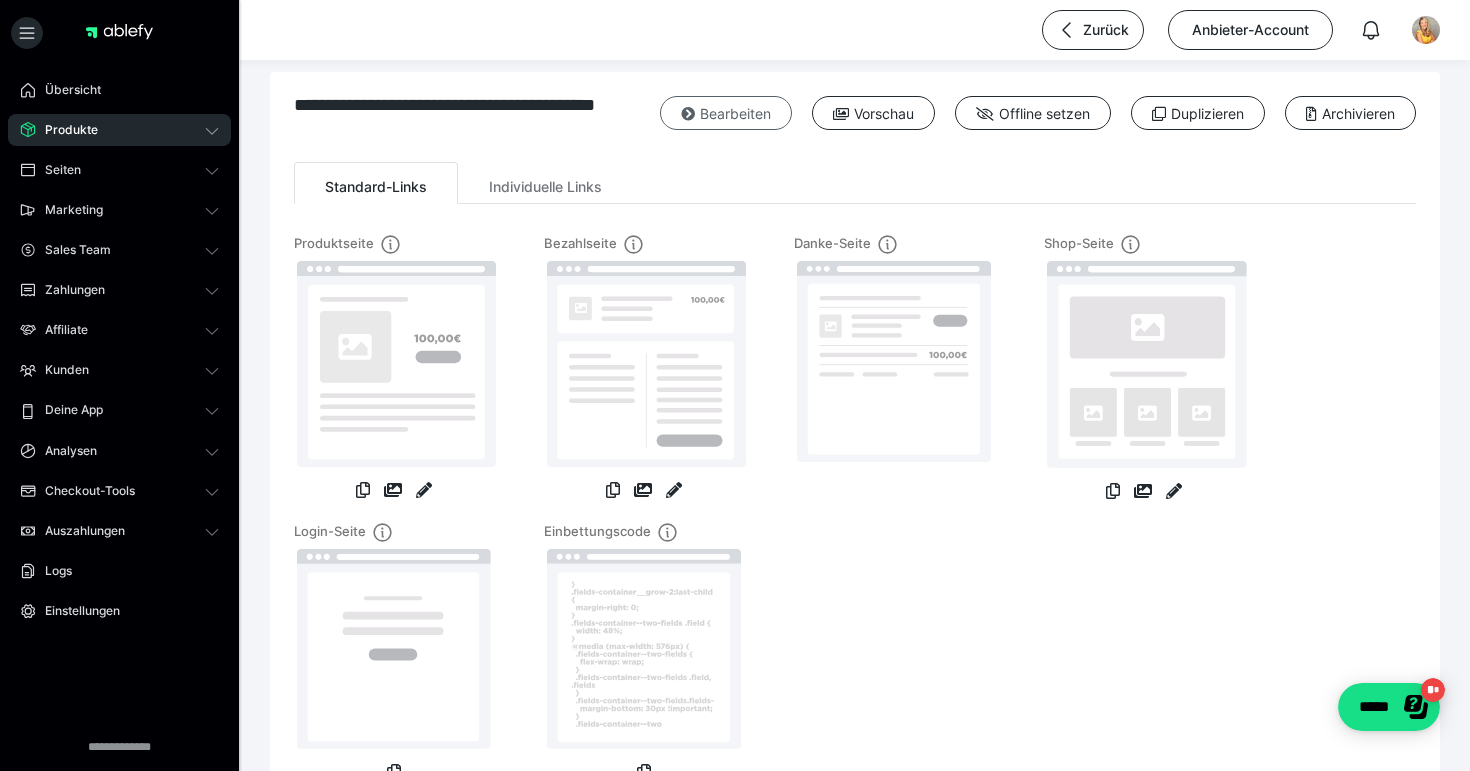 click on "Bearbeiten" at bounding box center [726, 113] 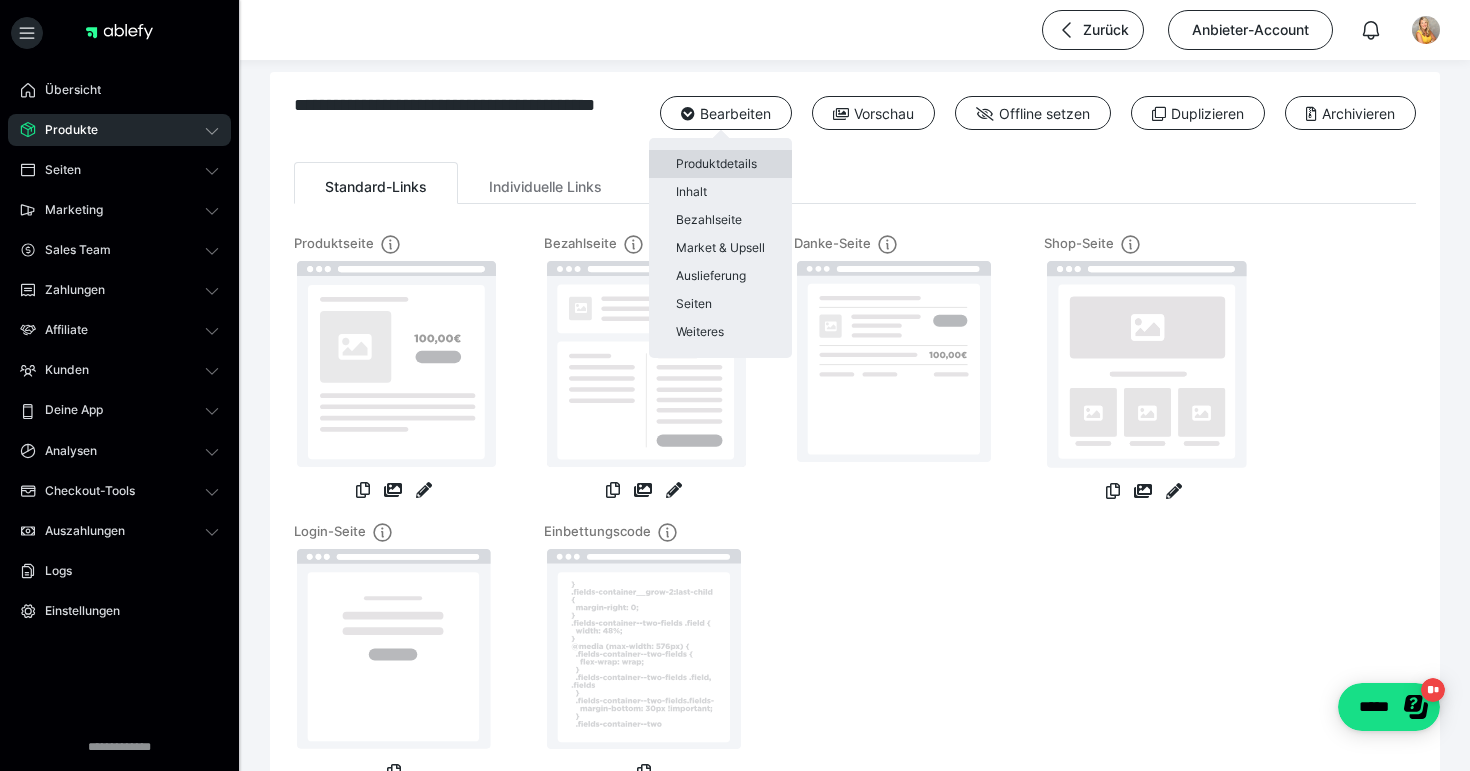 click on "Produktdetails" at bounding box center [720, 164] 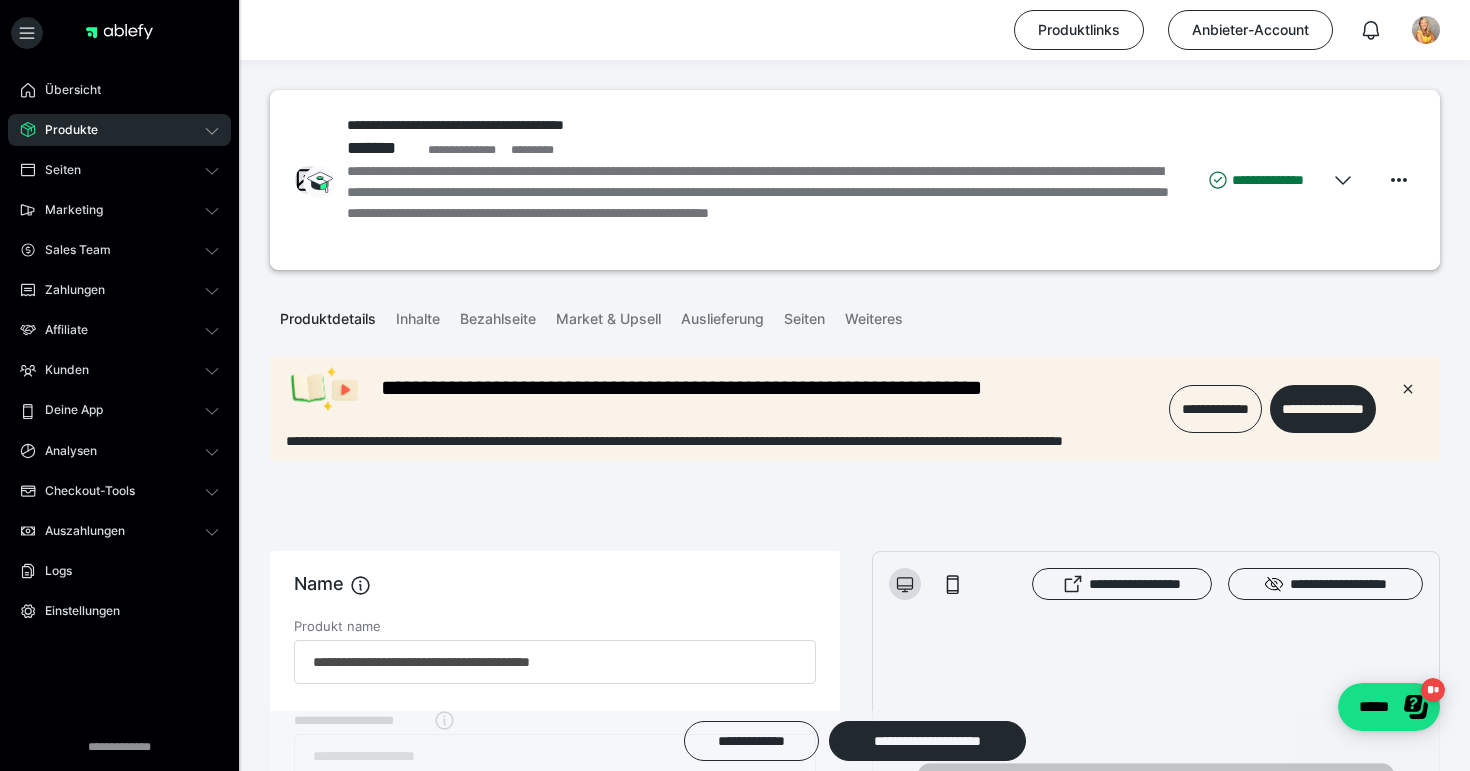 scroll, scrollTop: 0, scrollLeft: 0, axis: both 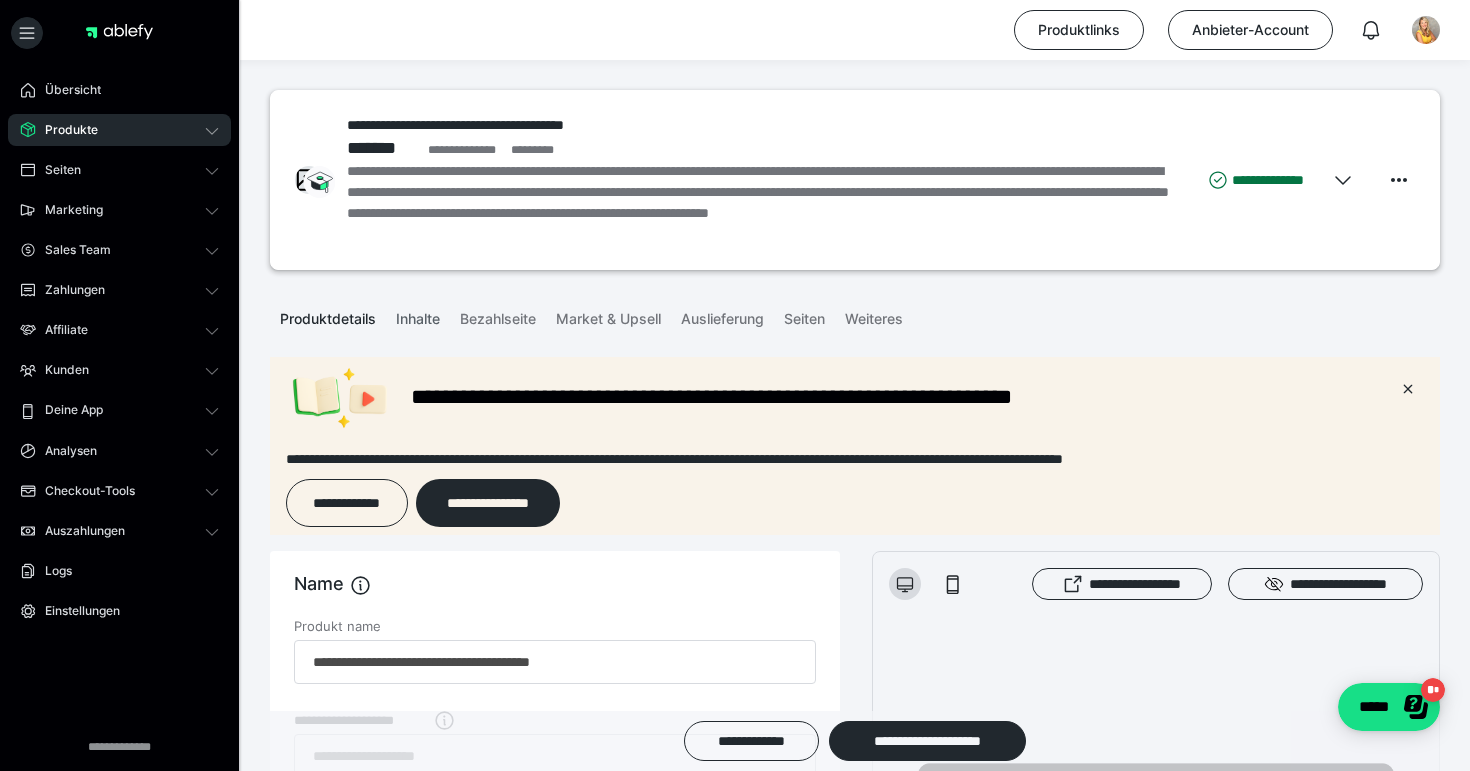 click on "Inhalte" at bounding box center (418, 315) 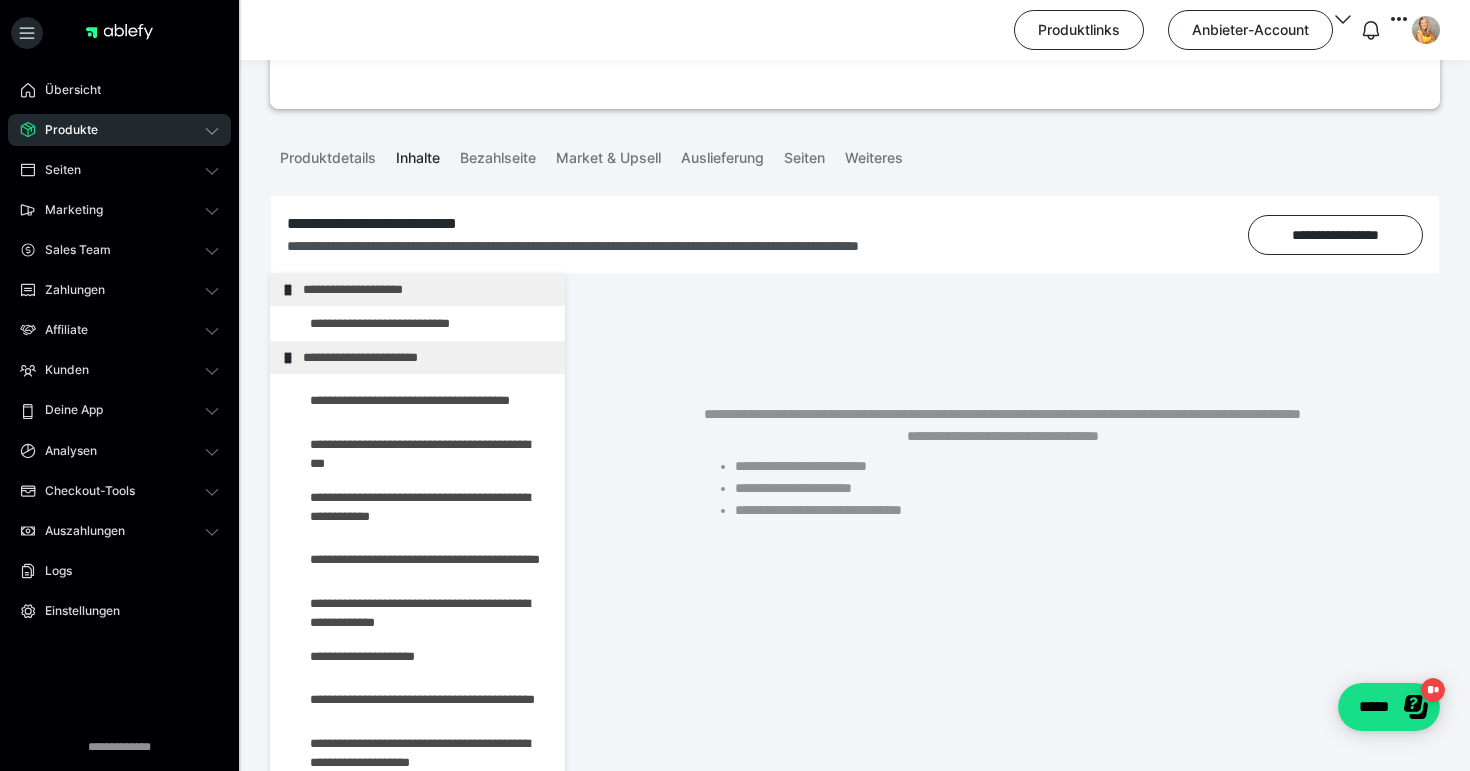 scroll, scrollTop: 162, scrollLeft: 0, axis: vertical 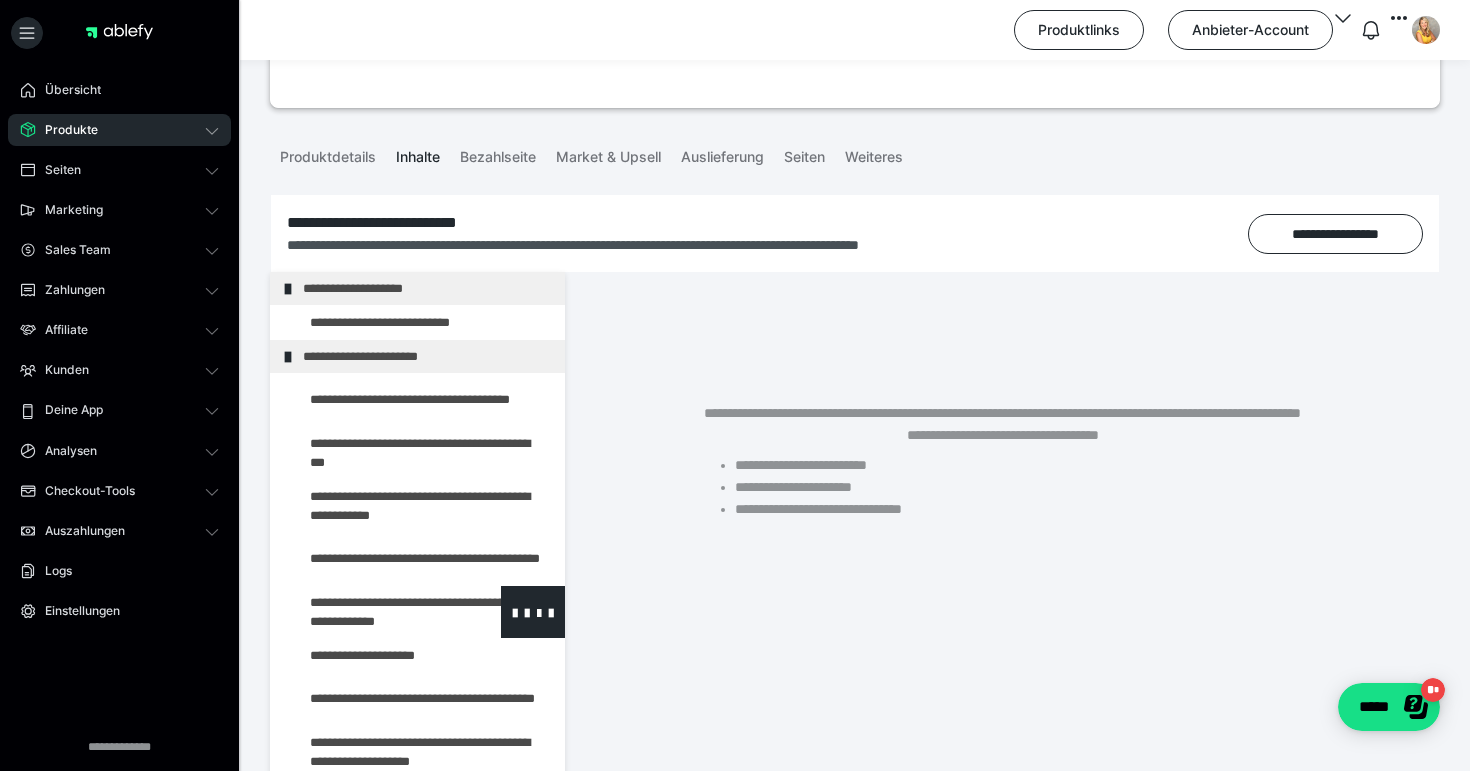 click at bounding box center [375, 612] 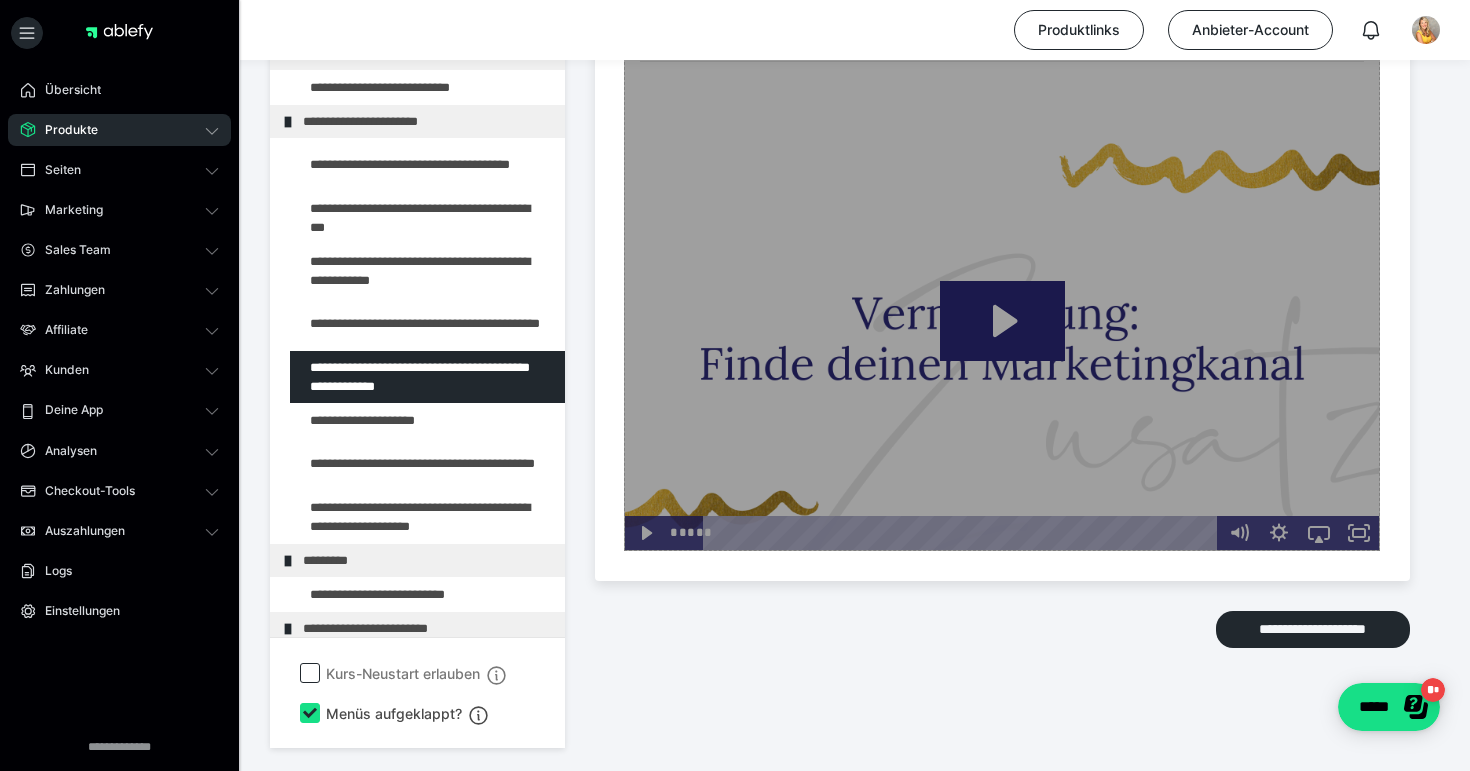 scroll, scrollTop: 1276, scrollLeft: 0, axis: vertical 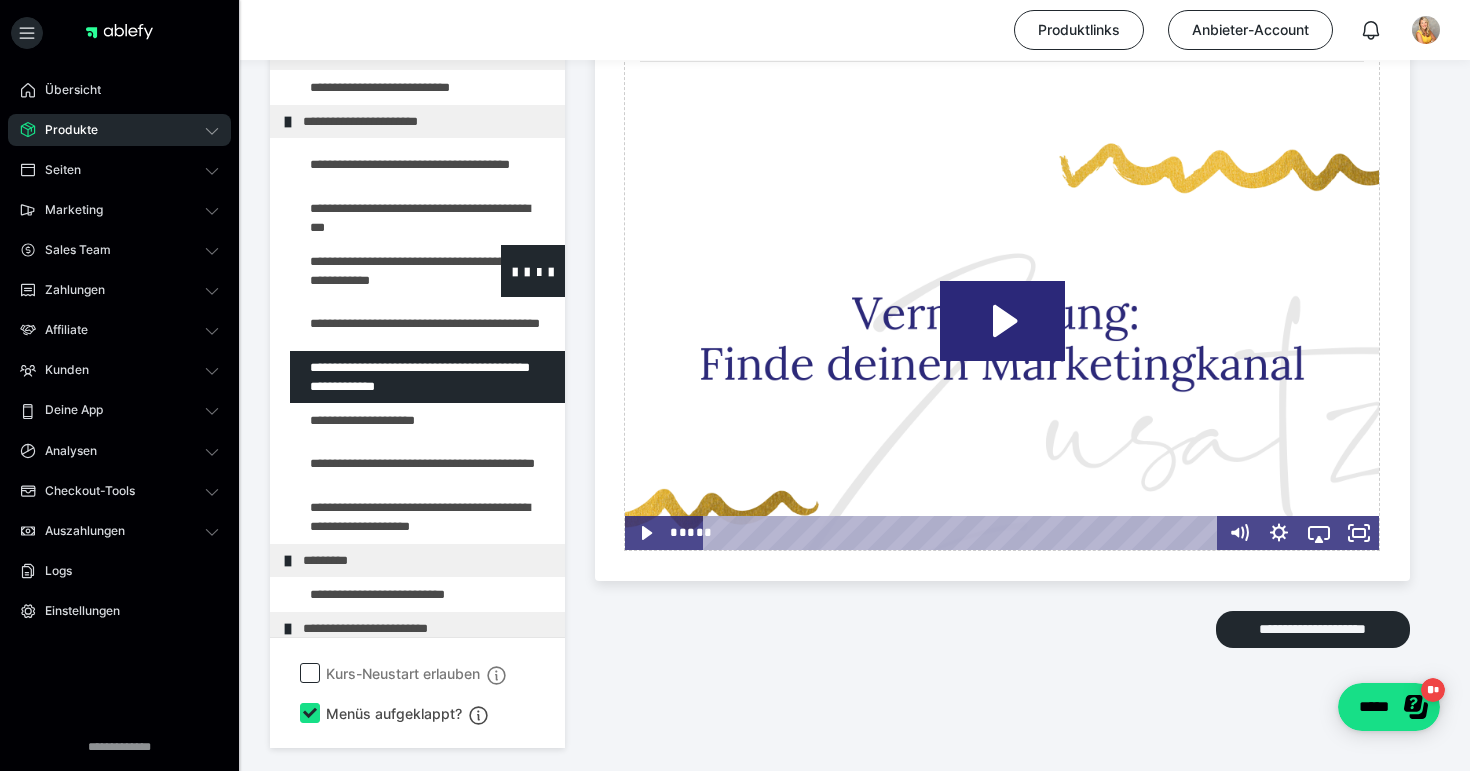 click at bounding box center [375, 271] 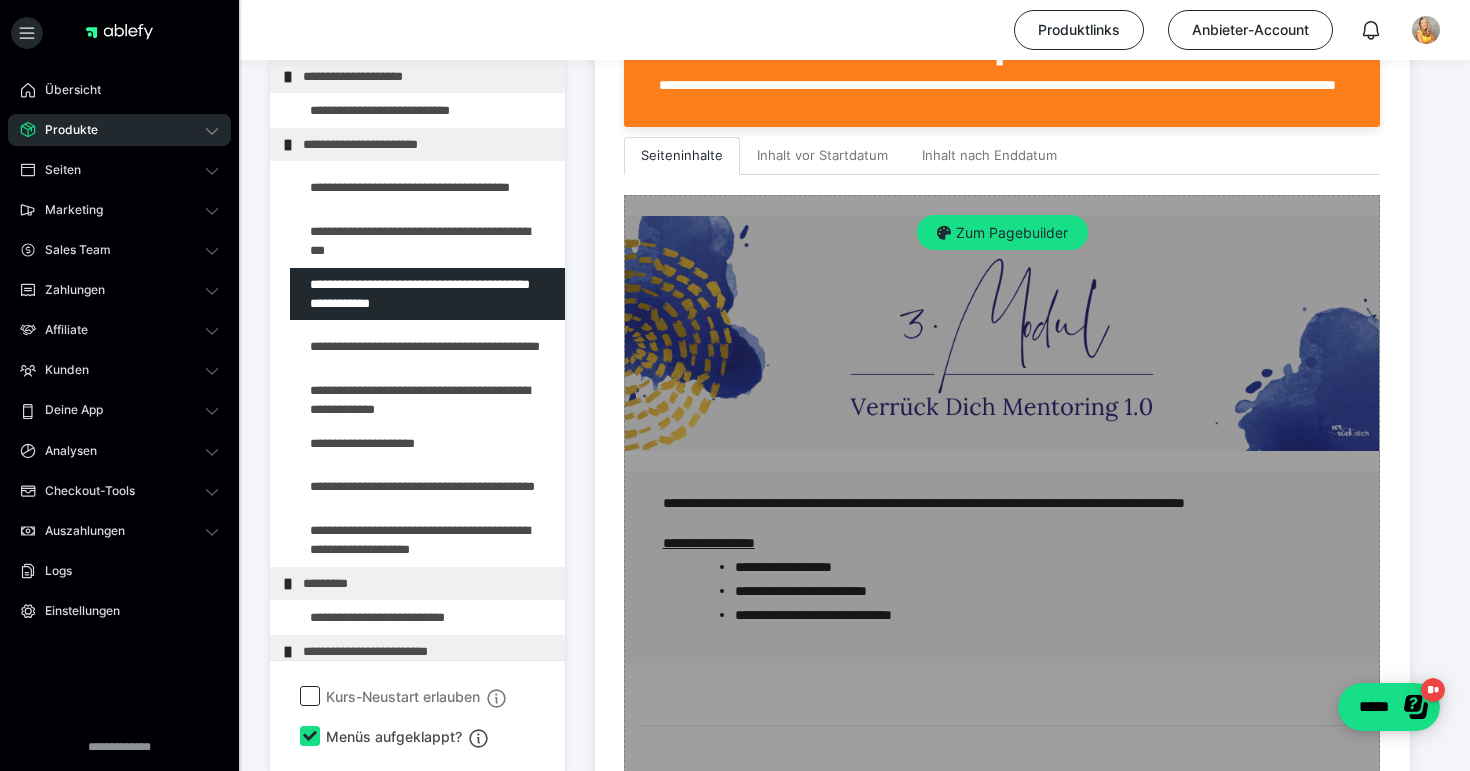 scroll, scrollTop: 521, scrollLeft: 0, axis: vertical 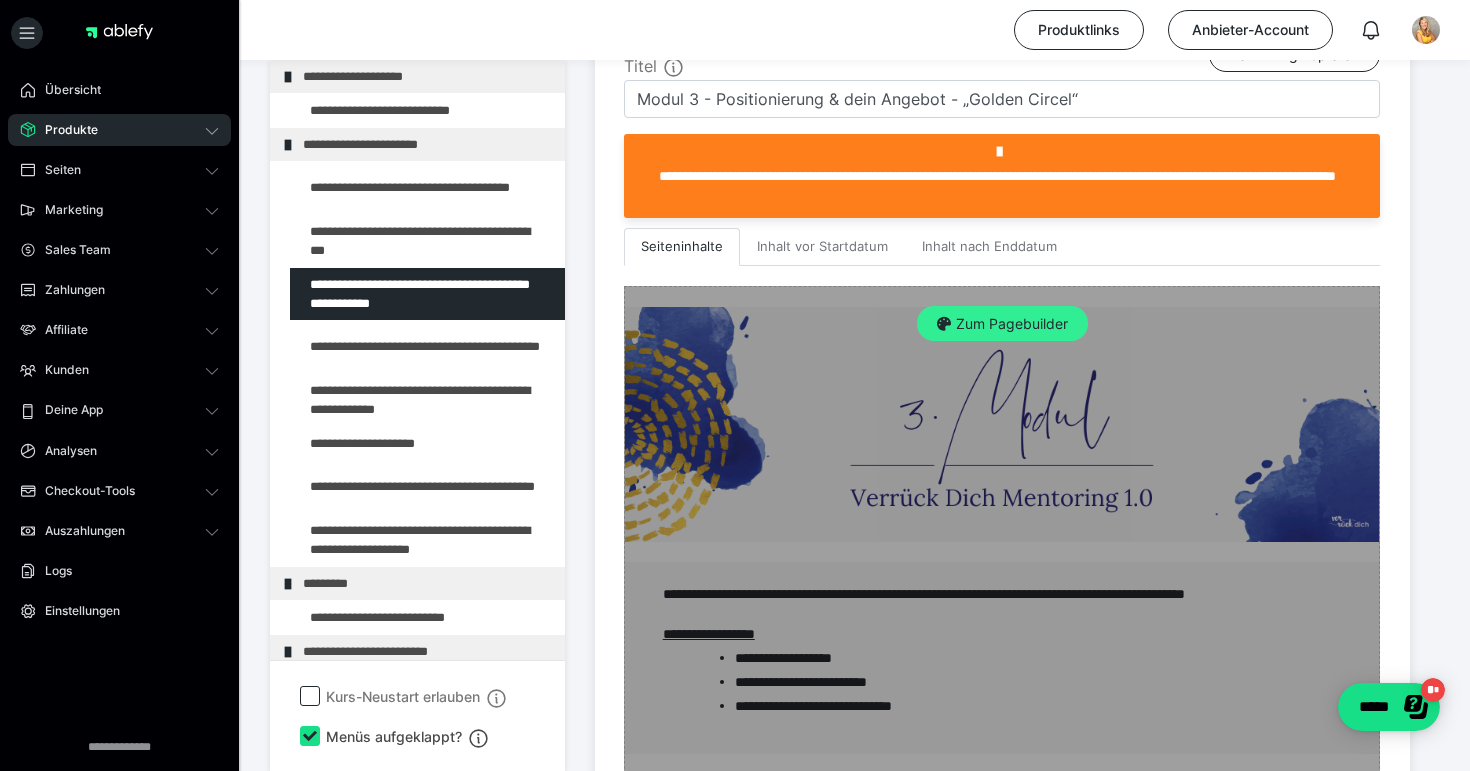 click on "Zum Pagebuilder" at bounding box center [1002, 324] 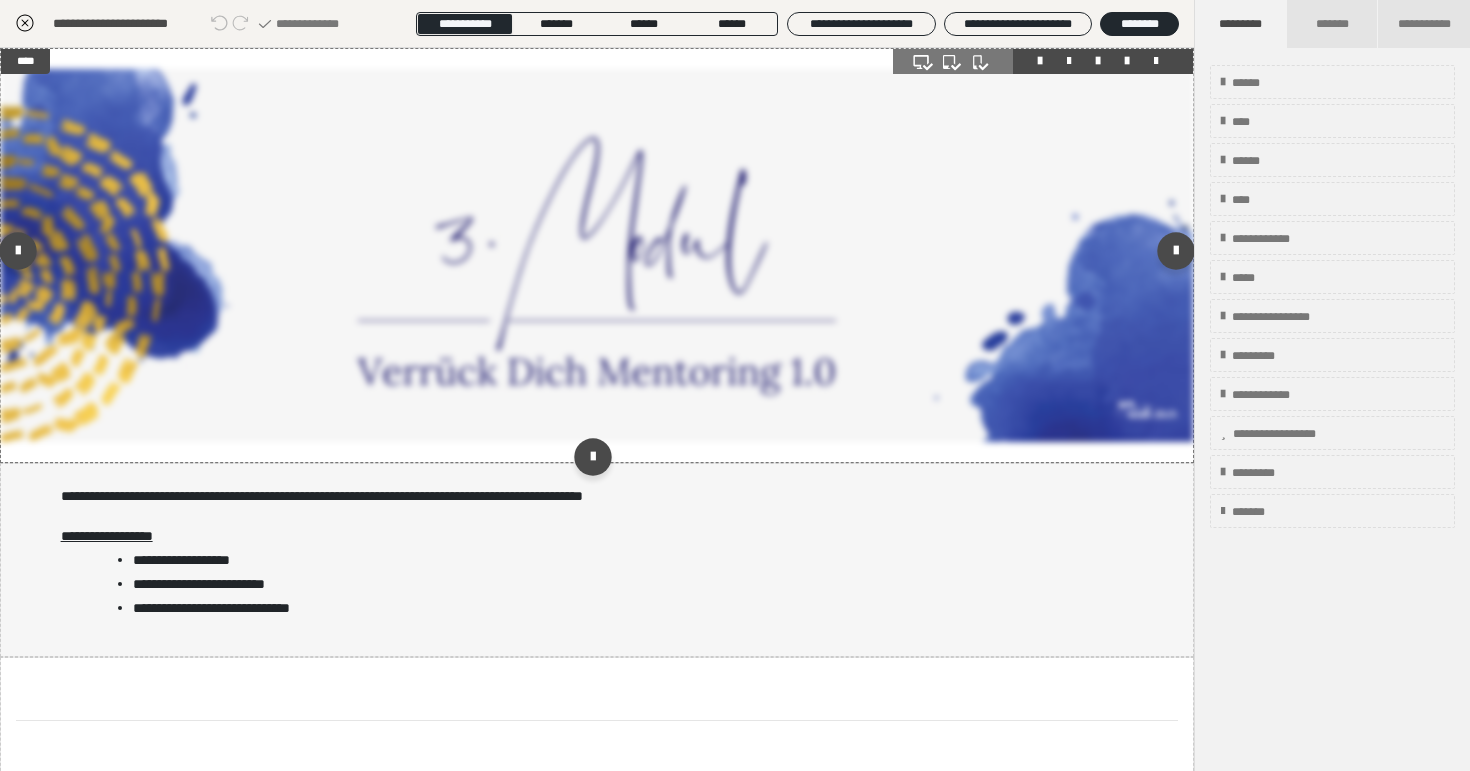 scroll, scrollTop: 374, scrollLeft: 0, axis: vertical 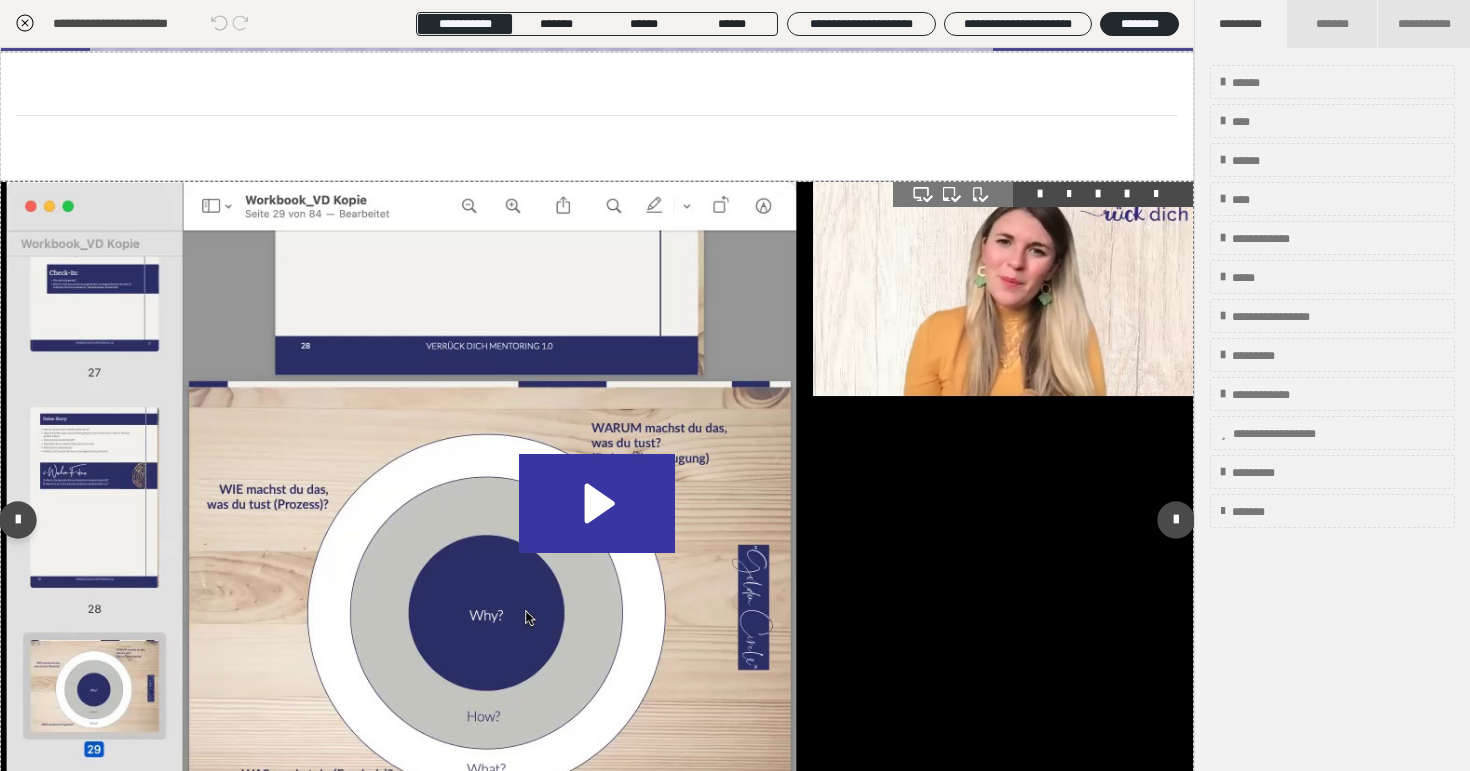 click 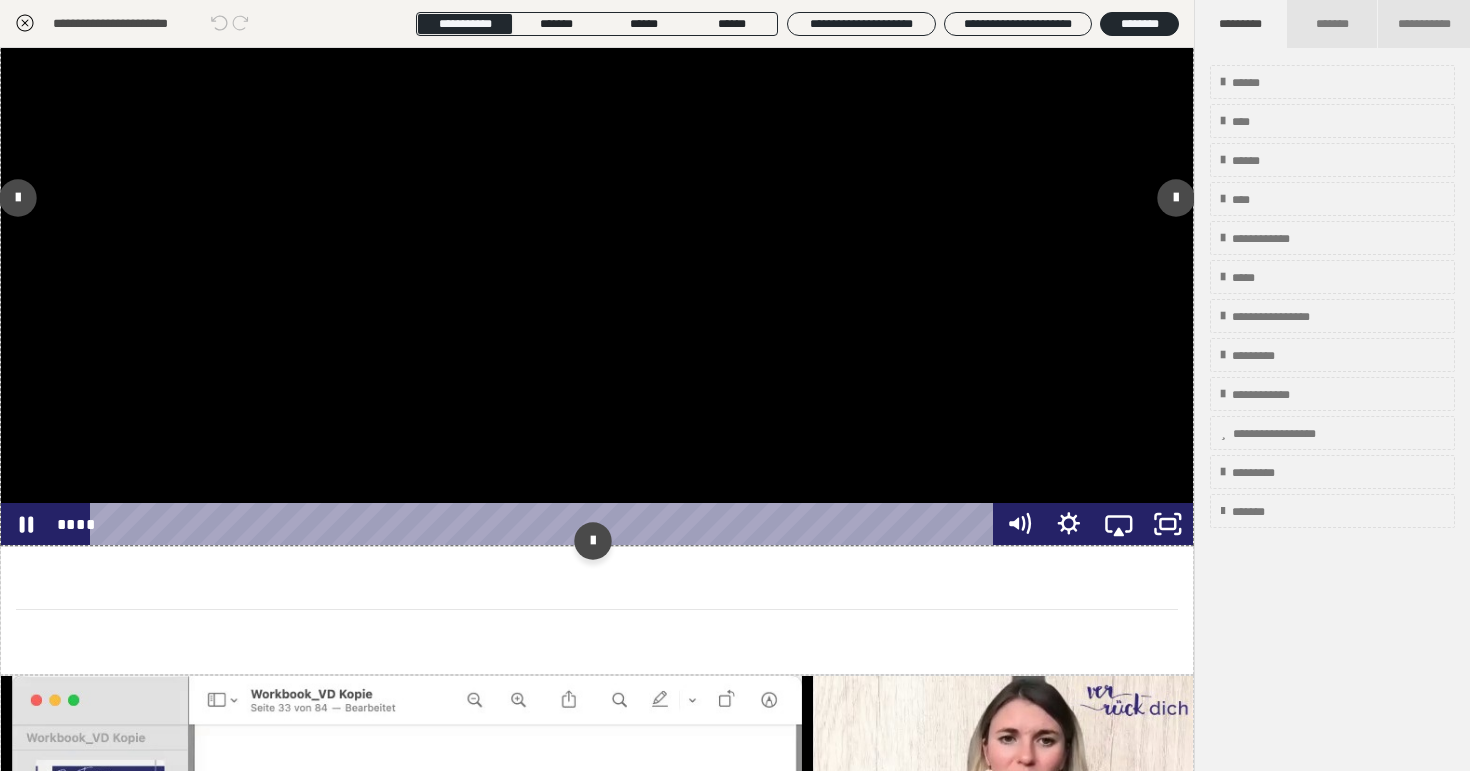 scroll, scrollTop: 4232, scrollLeft: 0, axis: vertical 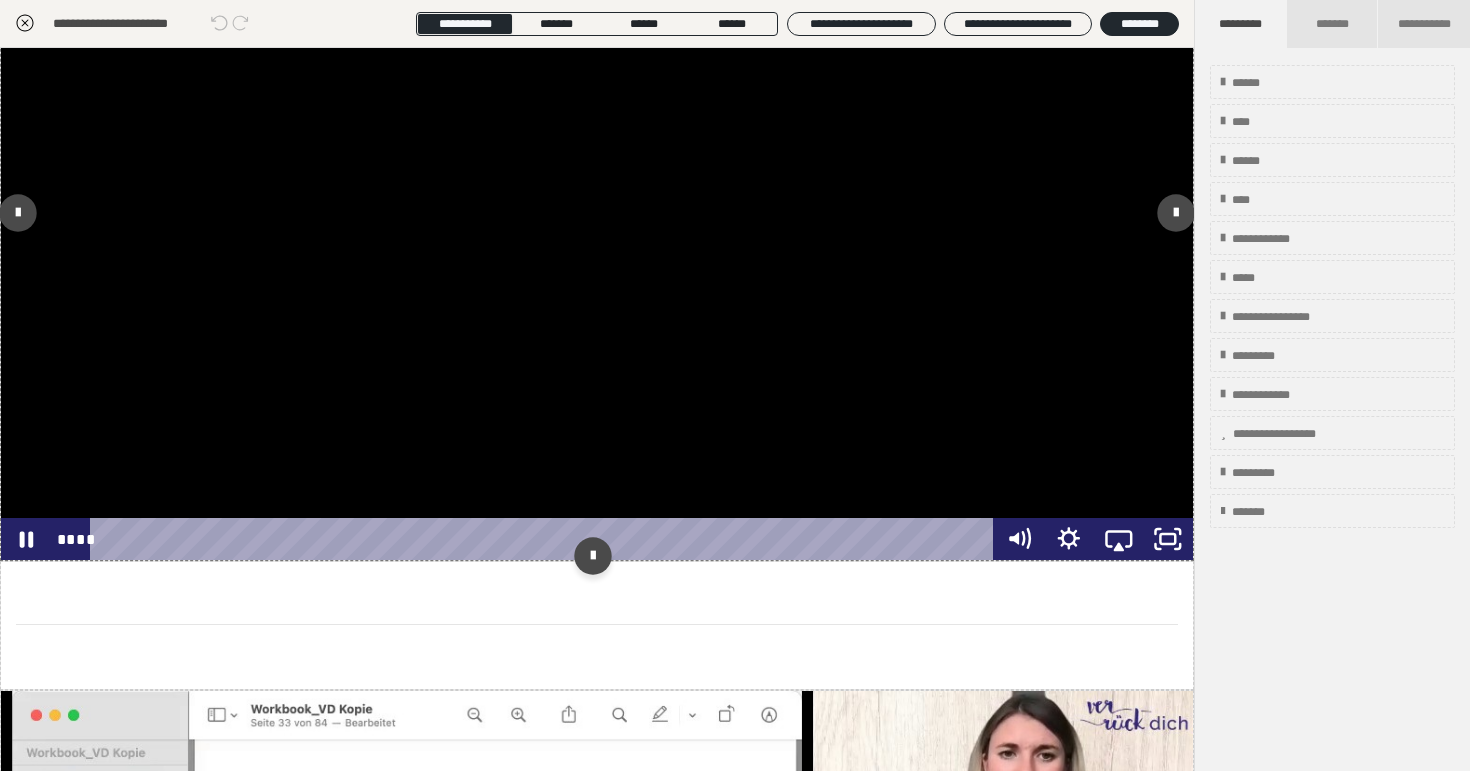 click at bounding box center [545, 539] 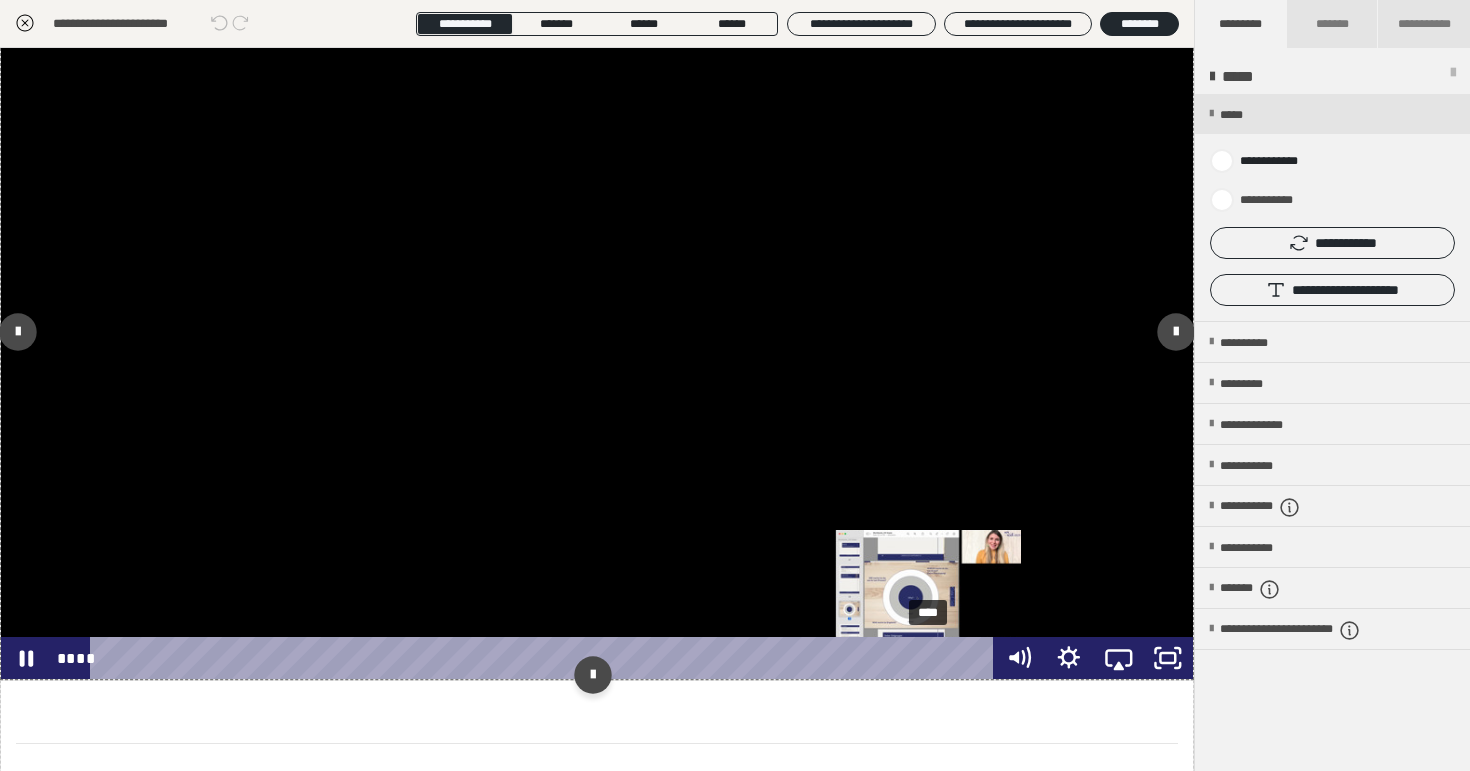 scroll, scrollTop: 4123, scrollLeft: 0, axis: vertical 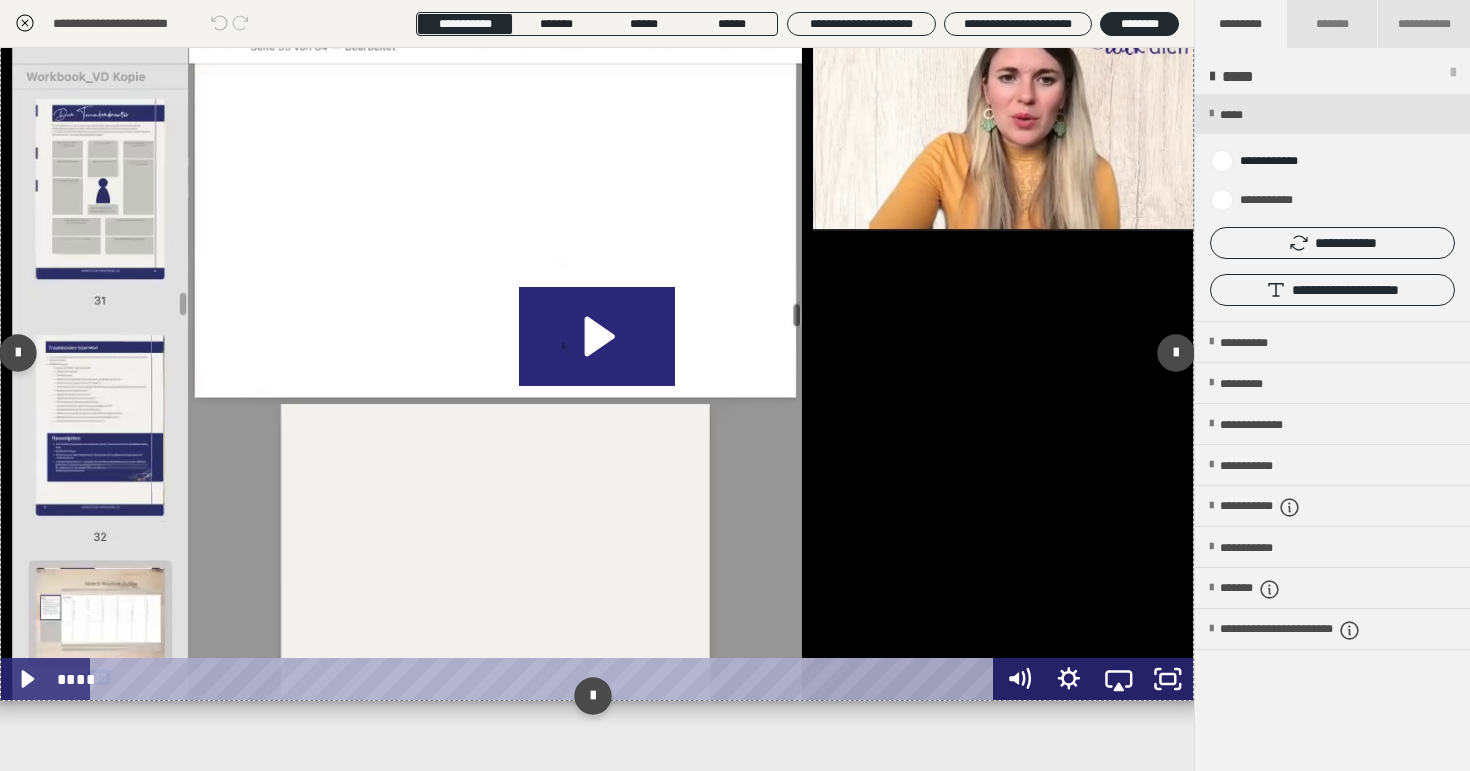 click at bounding box center [597, 357] 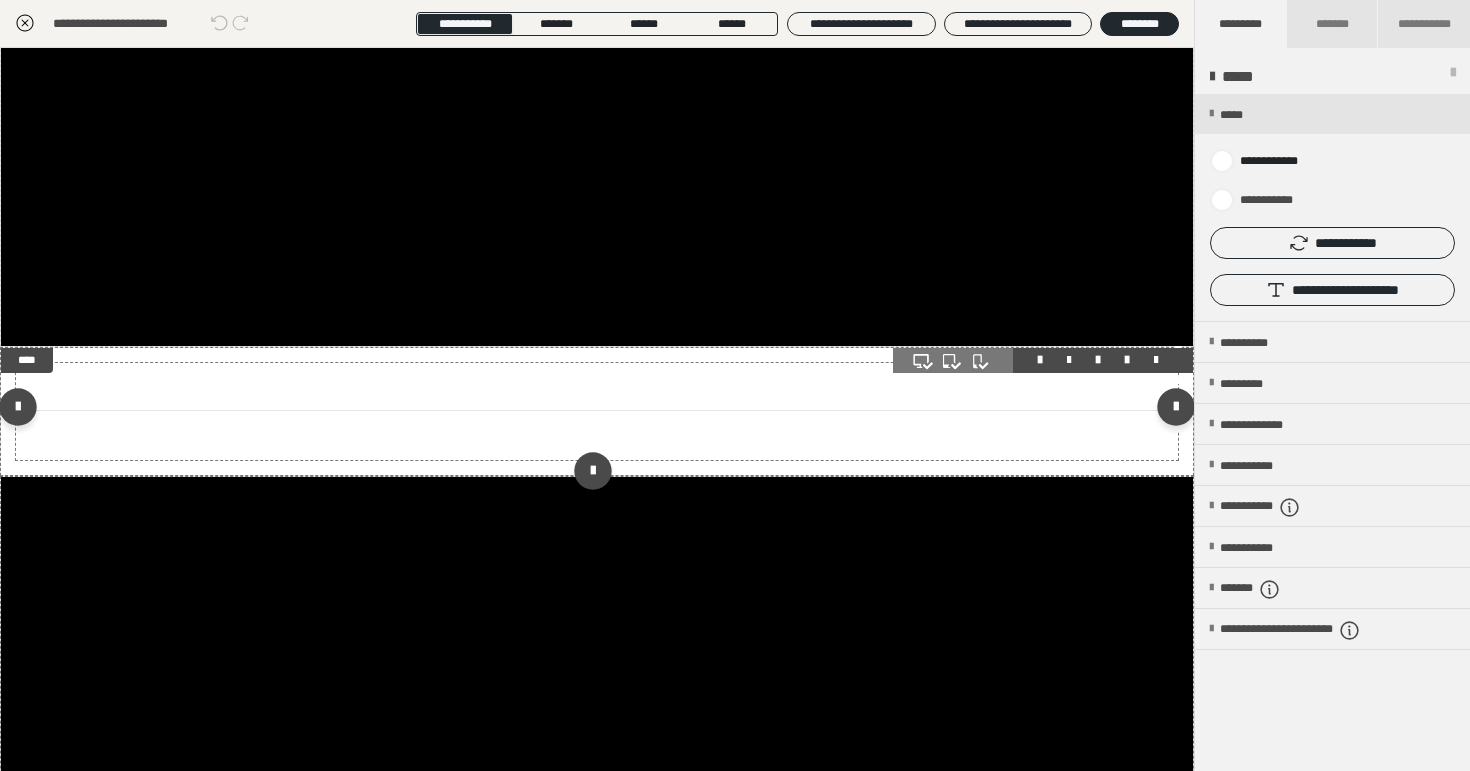 scroll, scrollTop: 4390, scrollLeft: 0, axis: vertical 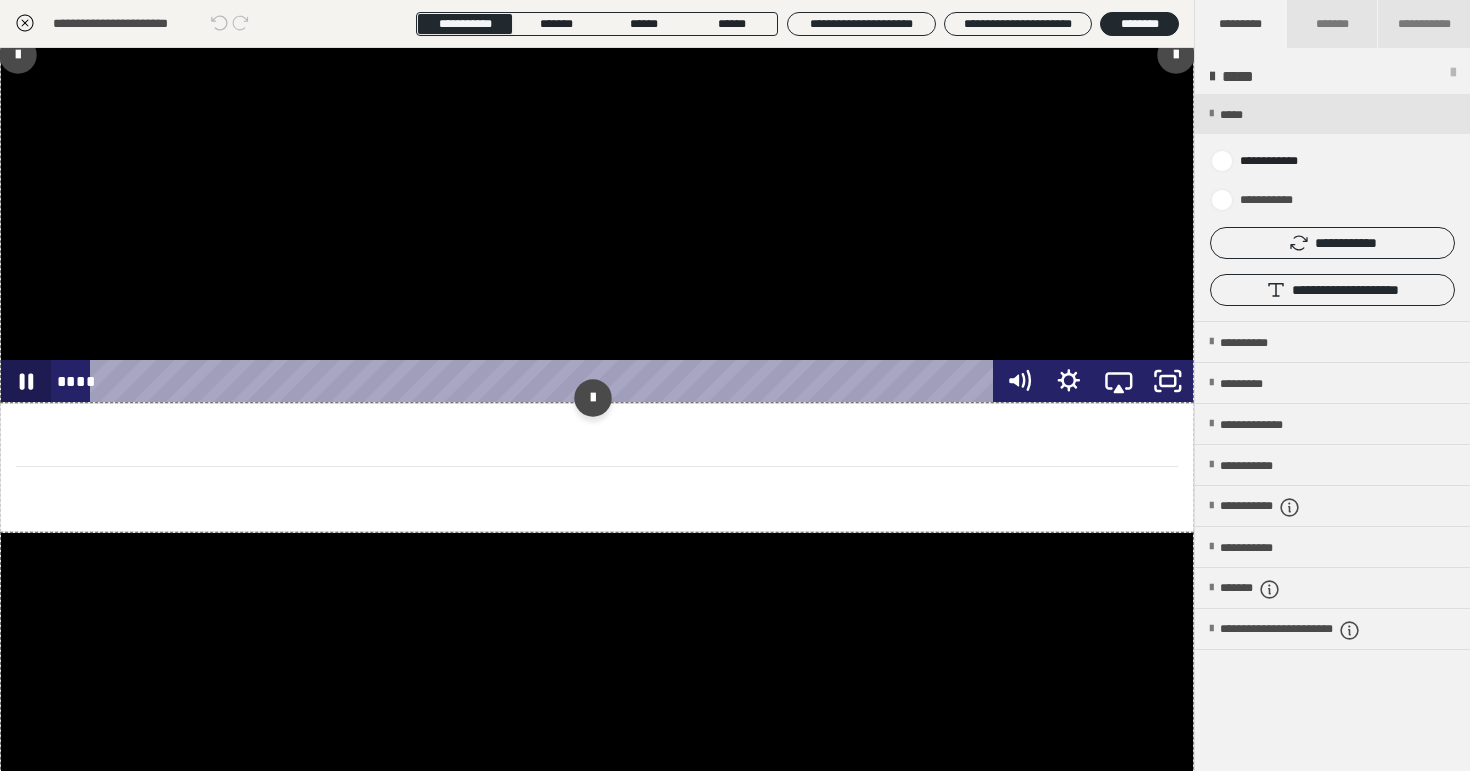 click 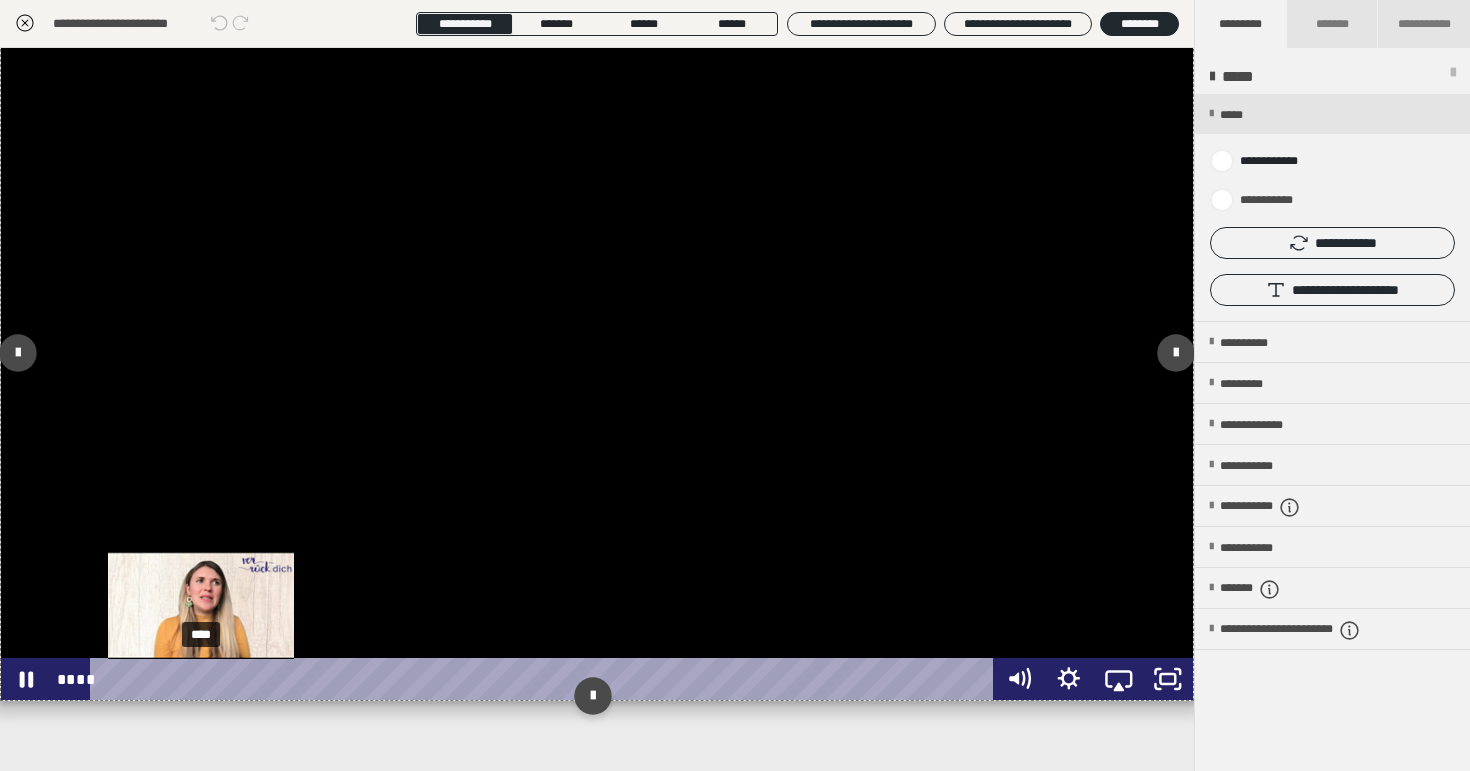 scroll, scrollTop: 4908, scrollLeft: 0, axis: vertical 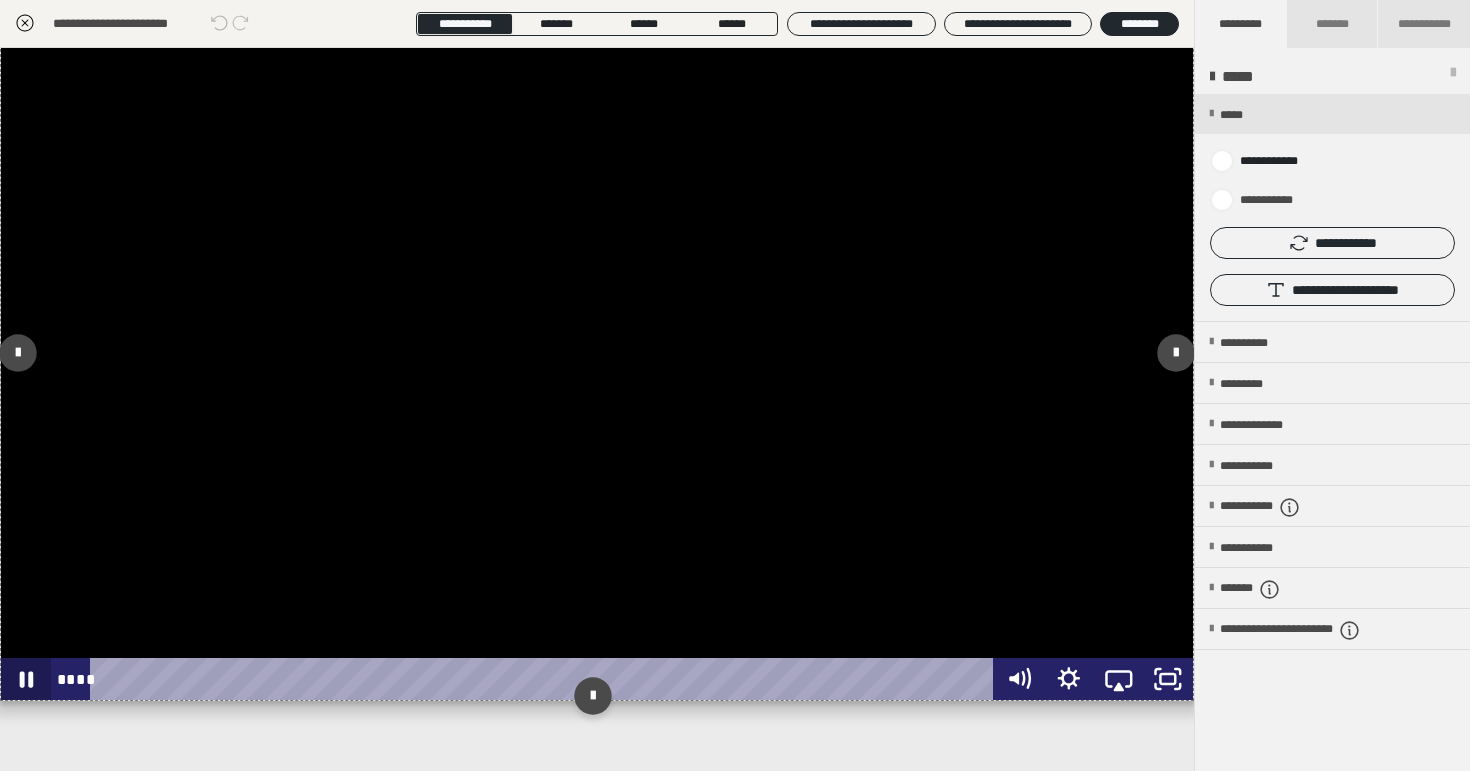 click 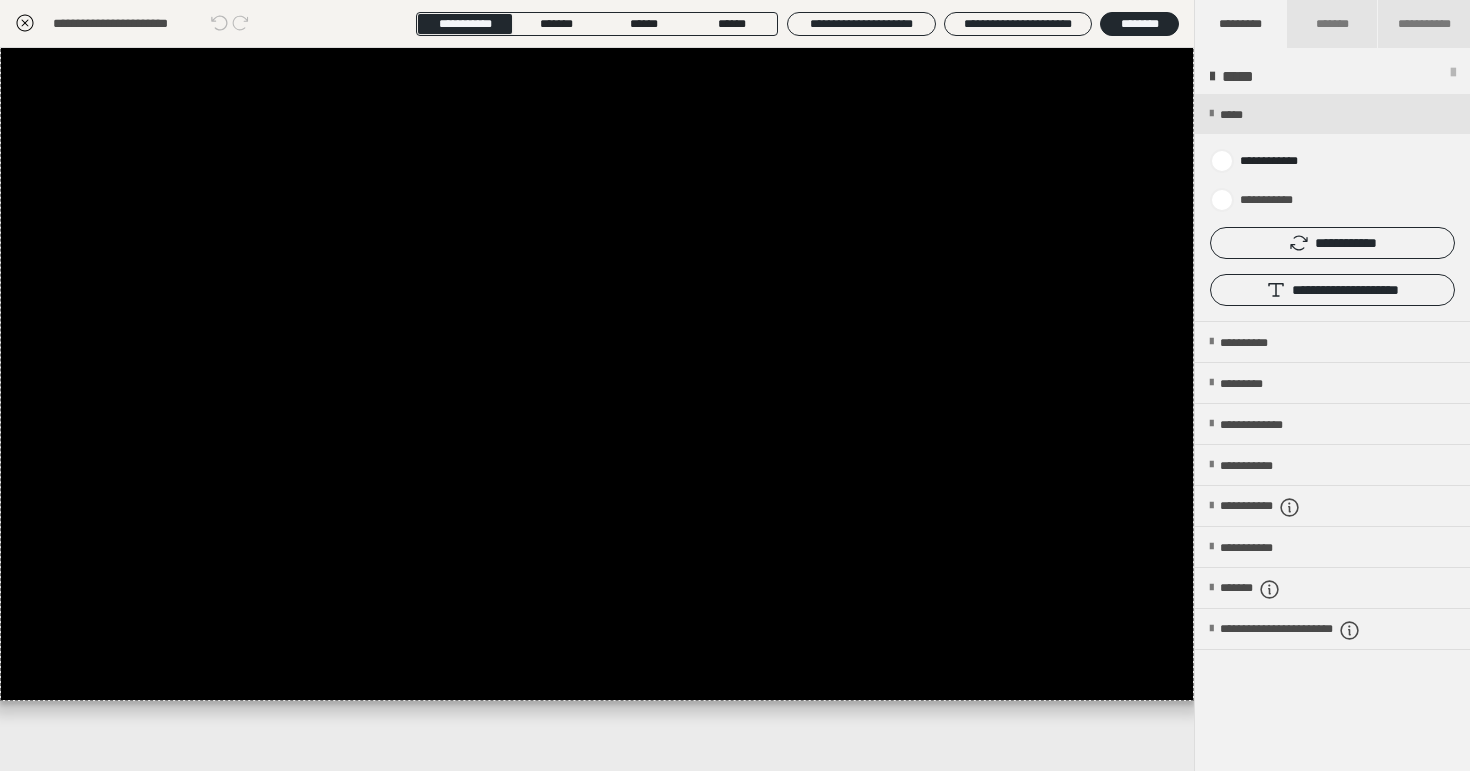 scroll, scrollTop: 4908, scrollLeft: 0, axis: vertical 